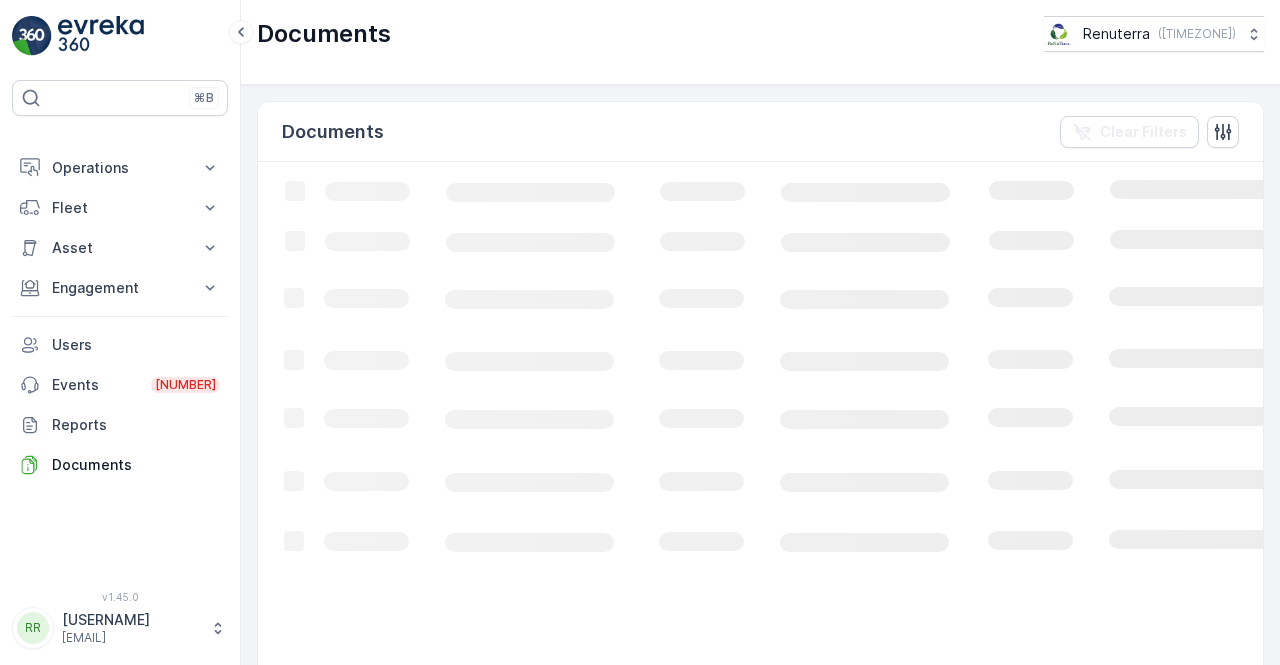 scroll, scrollTop: 0, scrollLeft: 0, axis: both 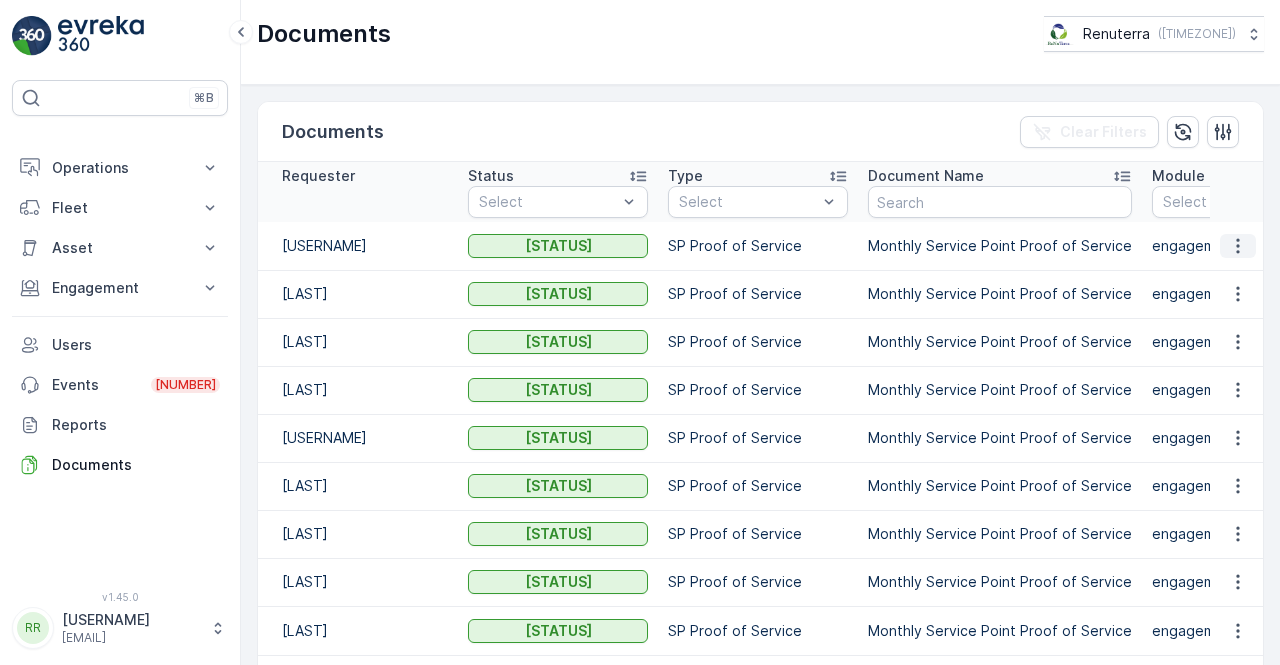 click at bounding box center [1238, 246] 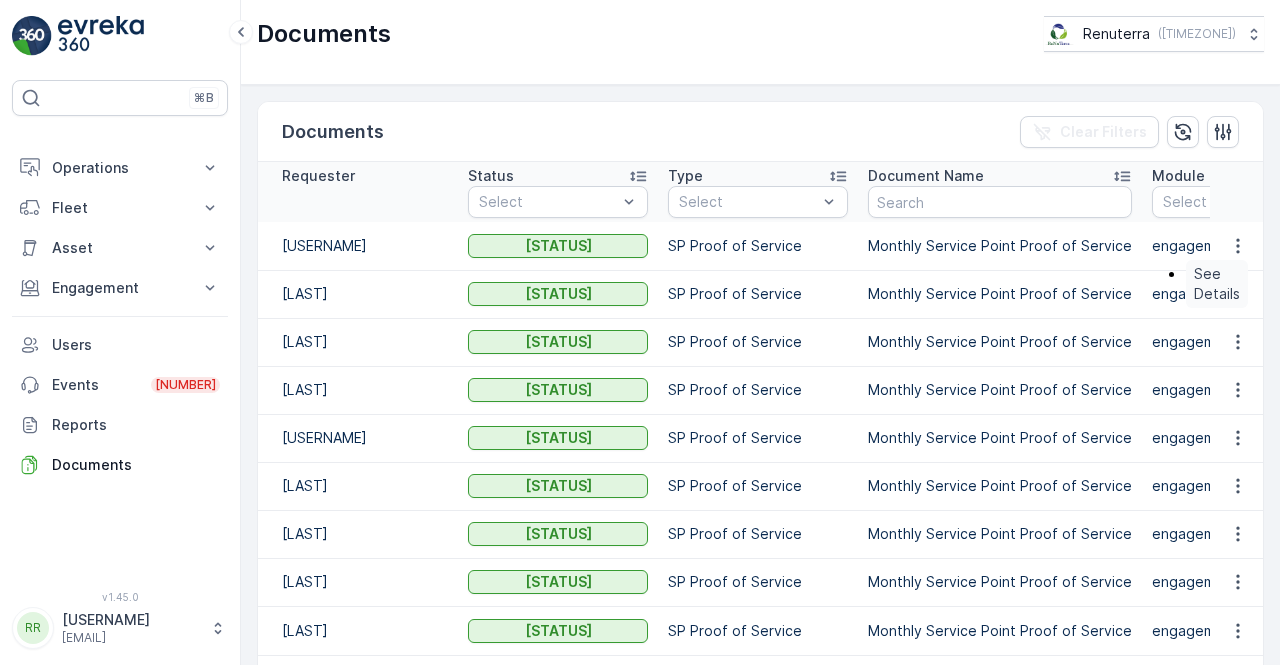 click on "See Details" at bounding box center [1217, 284] 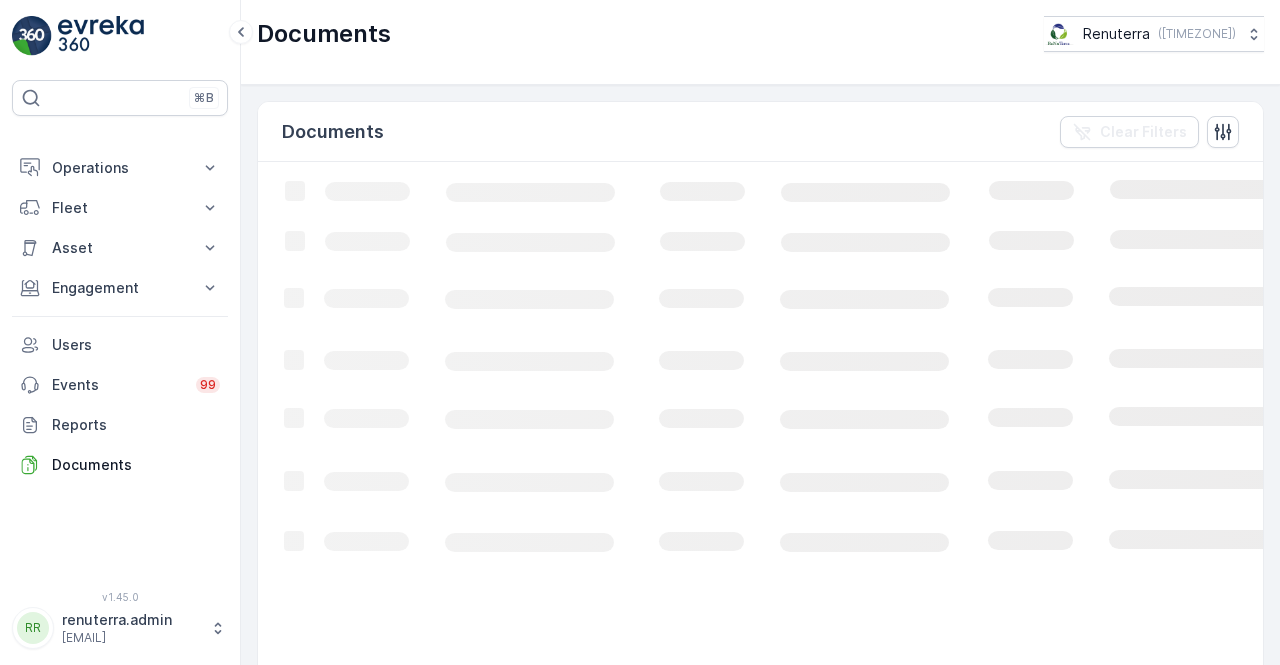 scroll, scrollTop: 0, scrollLeft: 0, axis: both 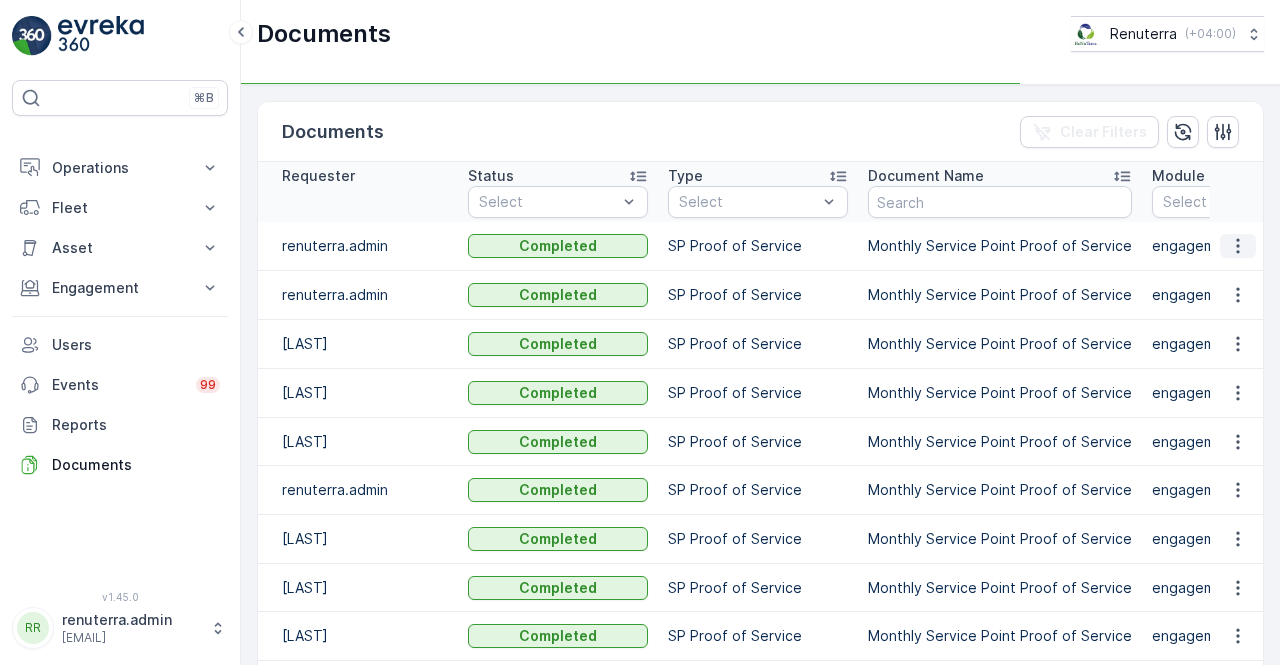 click at bounding box center (1238, 246) 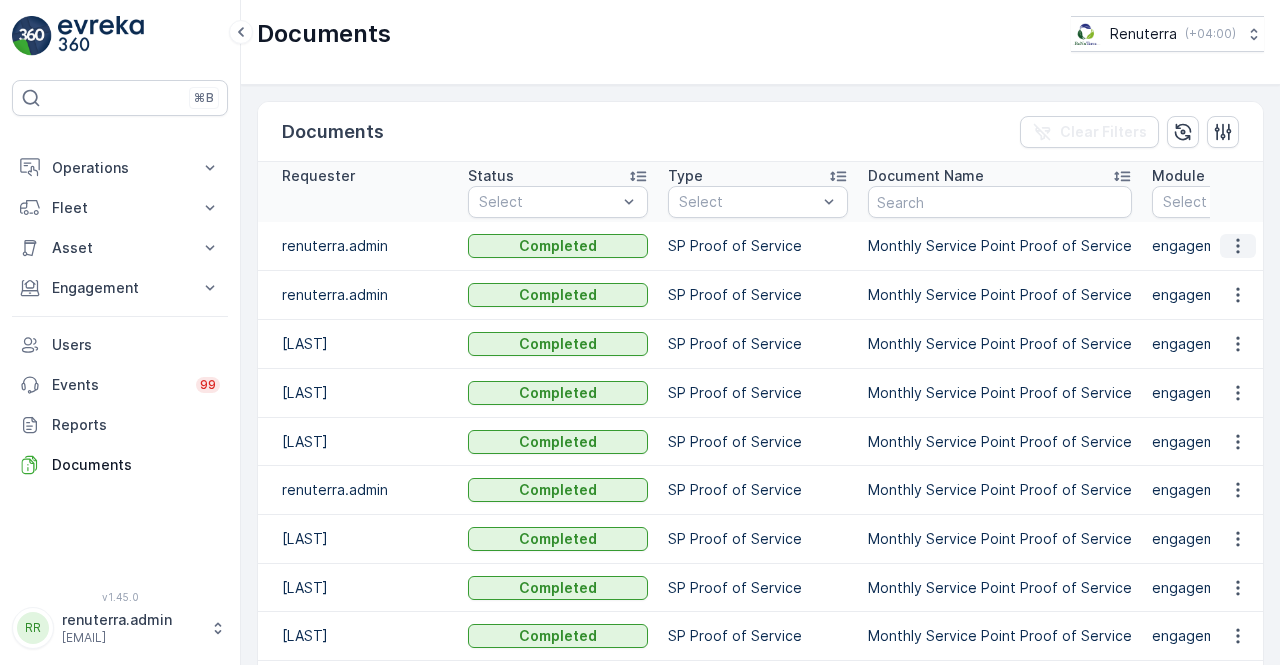 click at bounding box center (1238, 246) 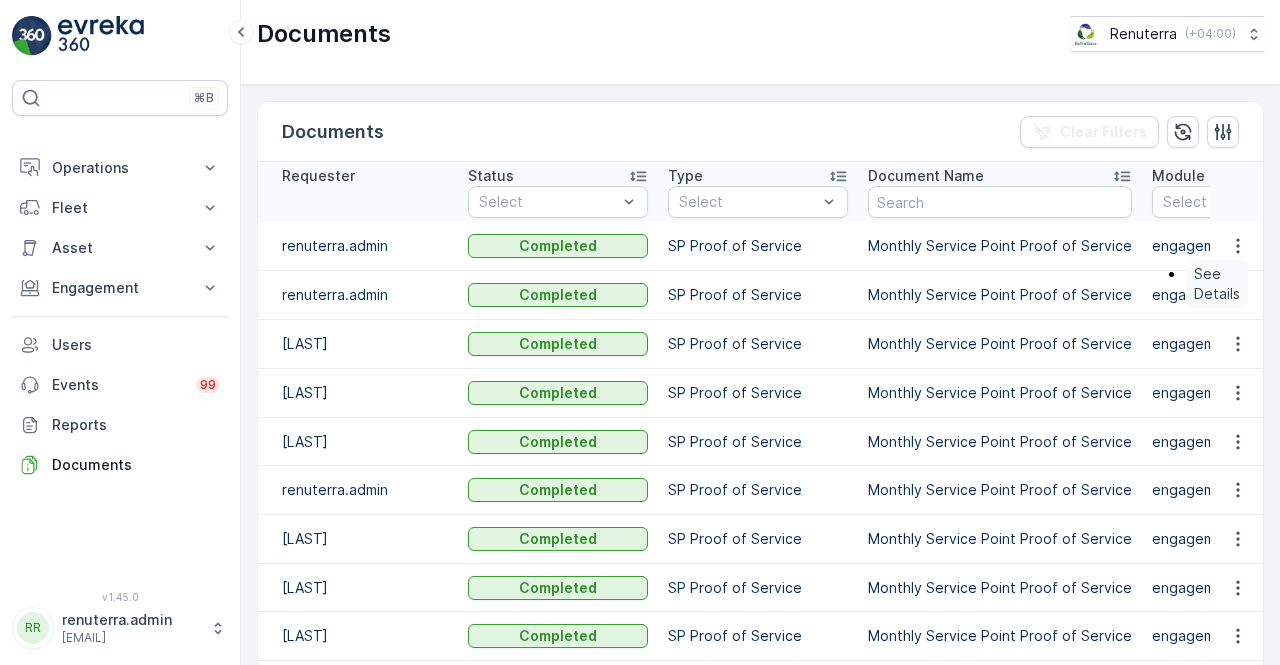 click on "See Details" at bounding box center [1217, 284] 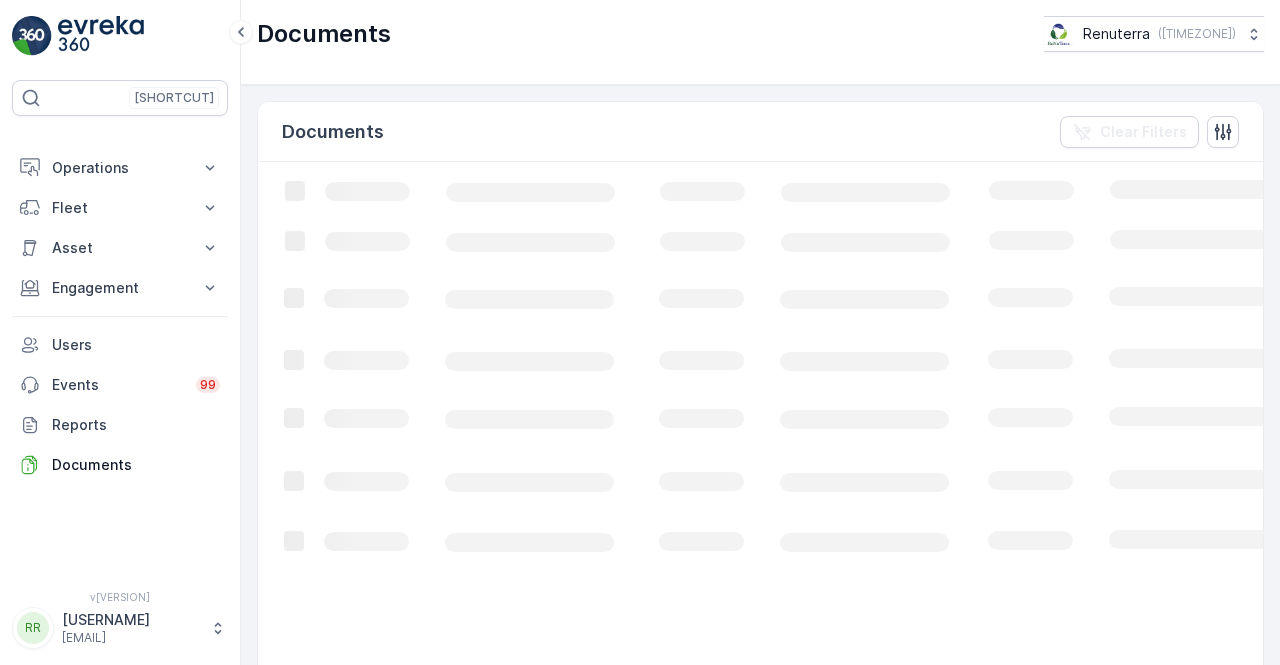 scroll, scrollTop: 0, scrollLeft: 0, axis: both 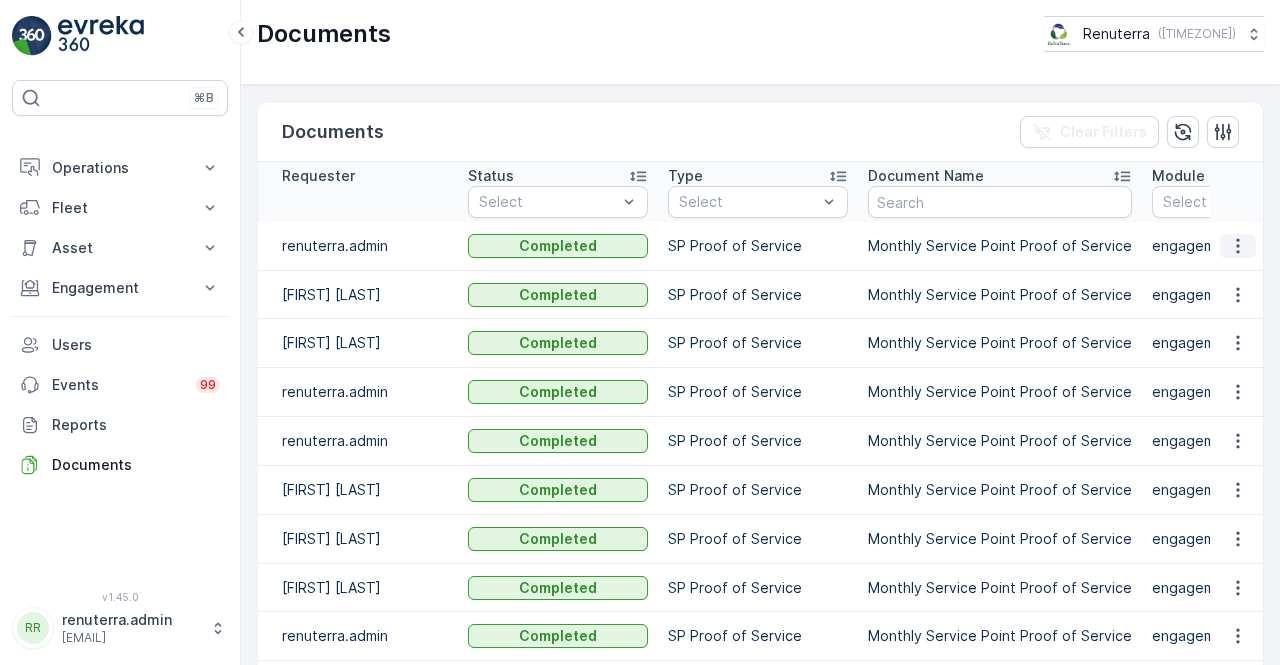 drag, startPoint x: 1231, startPoint y: 241, endPoint x: 1229, endPoint y: 254, distance: 13.152946 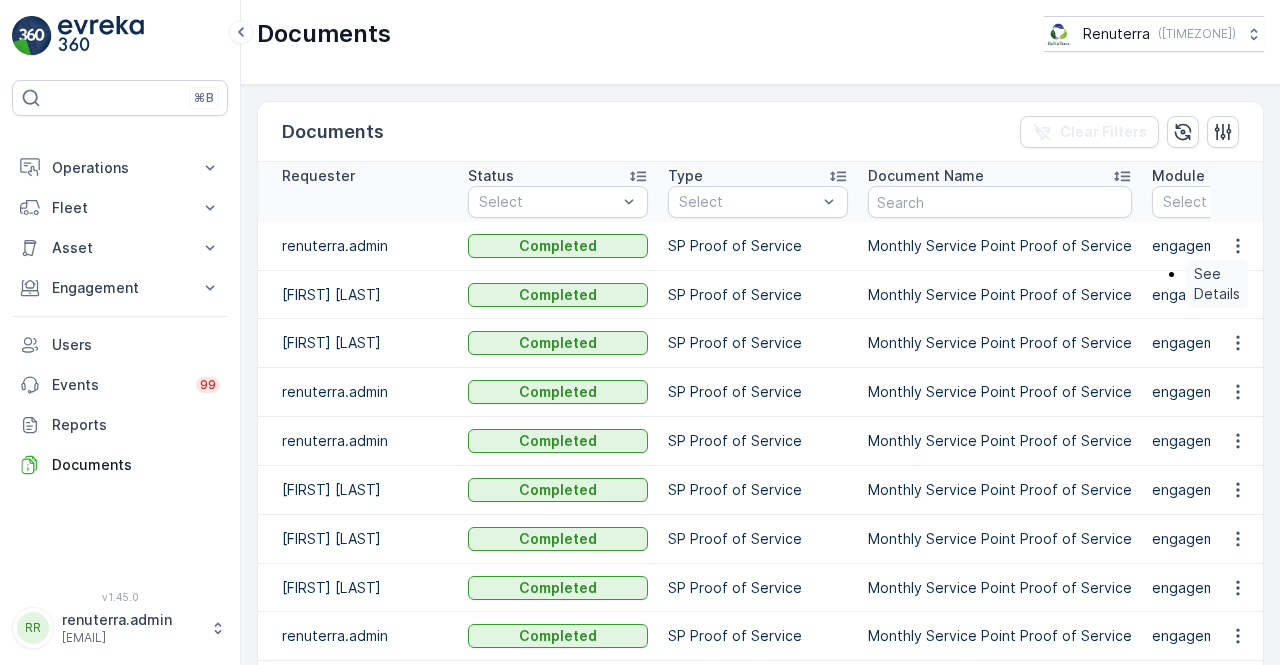 click on "See Details" at bounding box center (1217, 284) 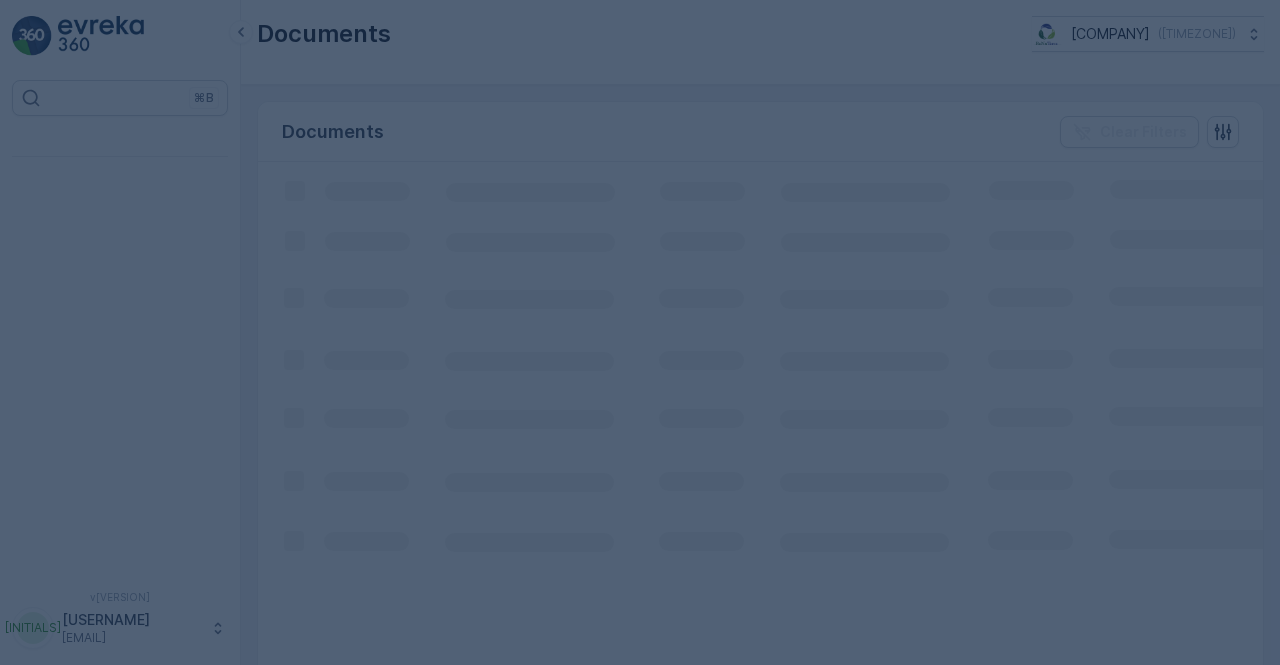 scroll, scrollTop: 0, scrollLeft: 0, axis: both 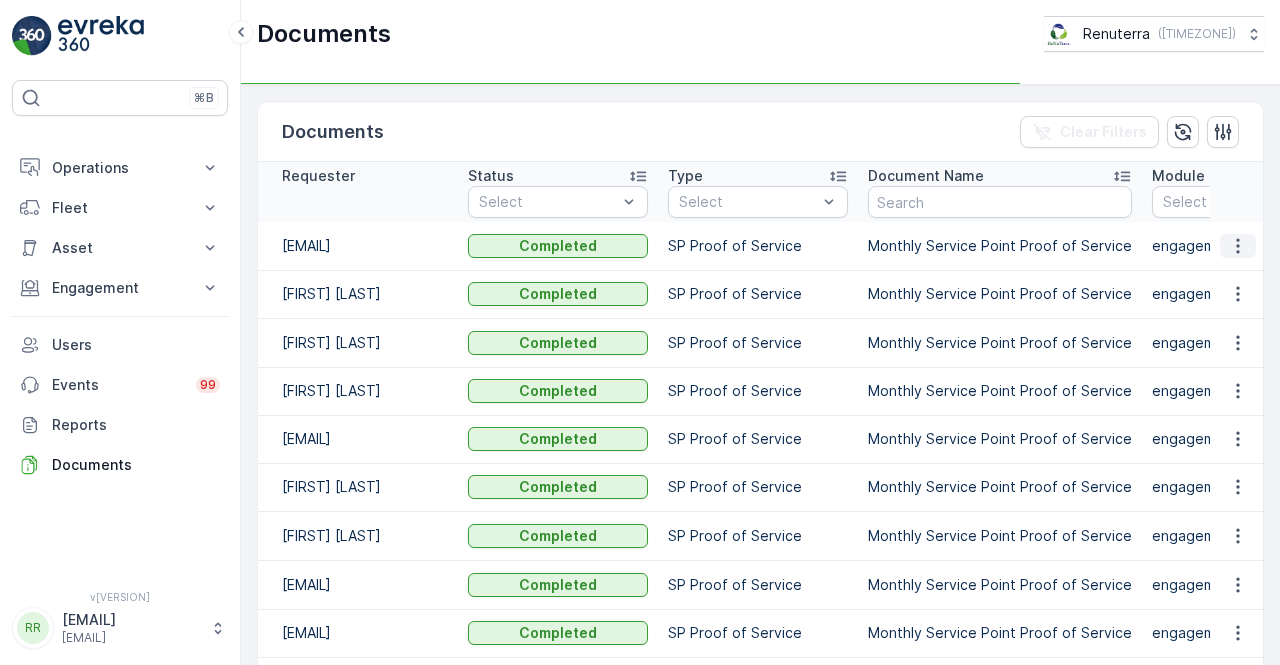 click at bounding box center (1238, 246) 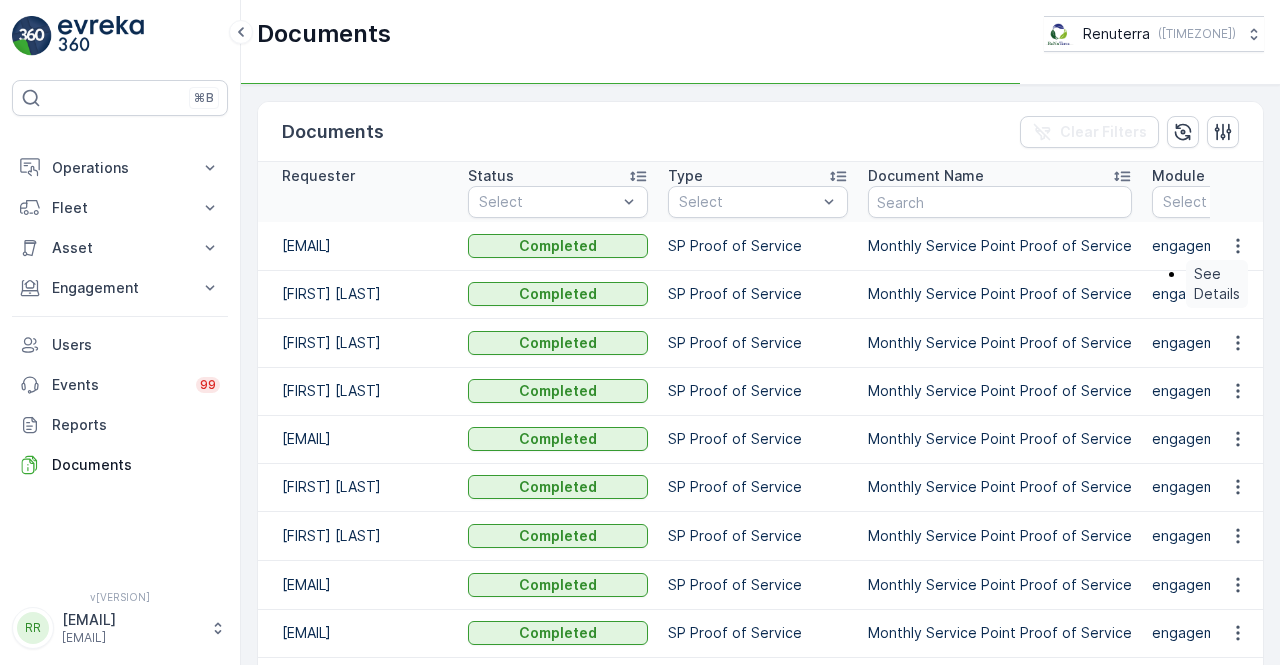 click on "See Details" at bounding box center (1217, 284) 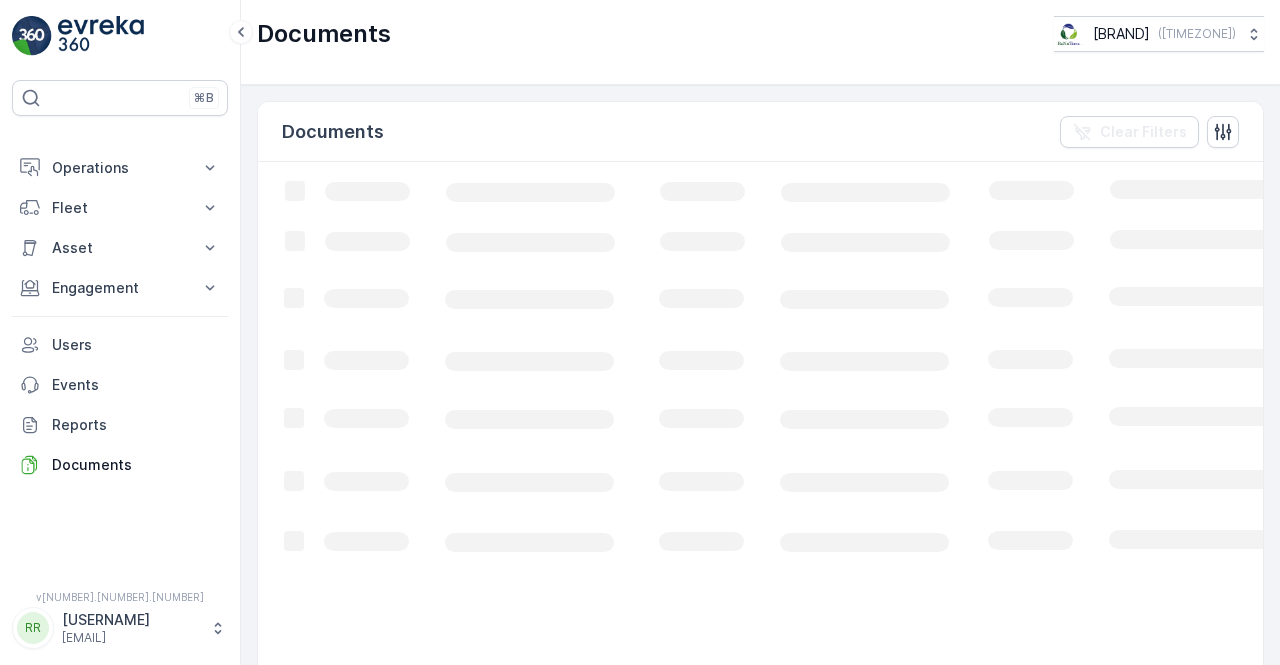 scroll, scrollTop: 0, scrollLeft: 0, axis: both 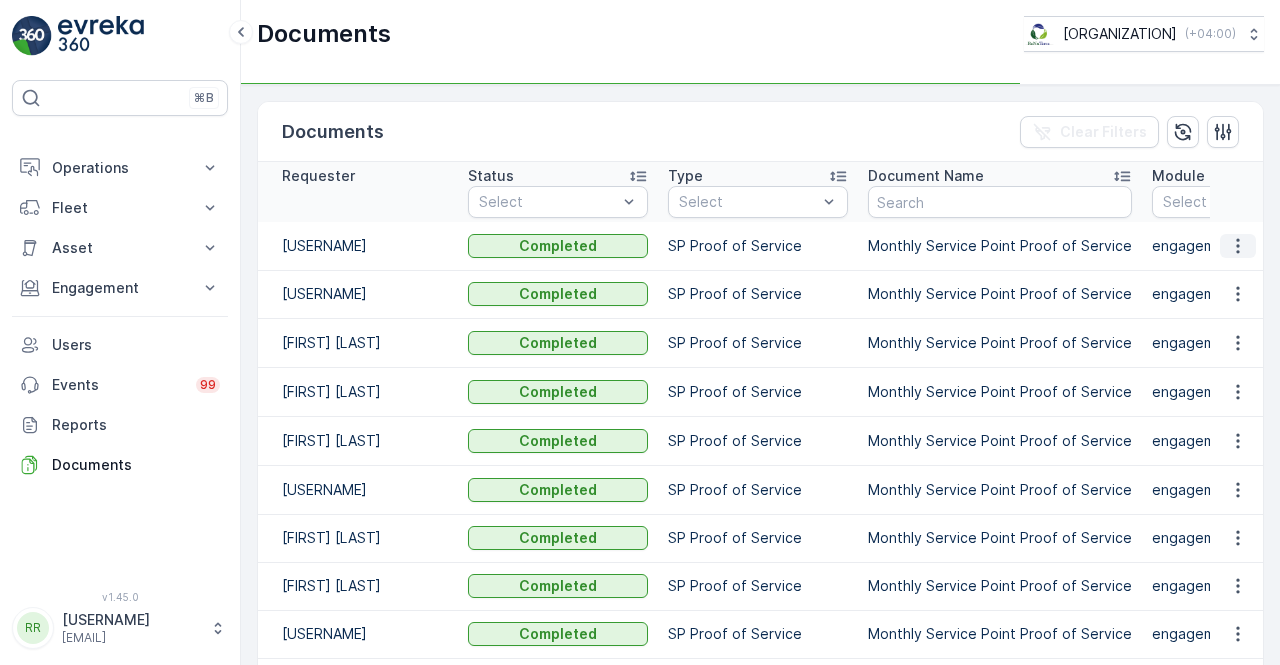 click at bounding box center [1238, 246] 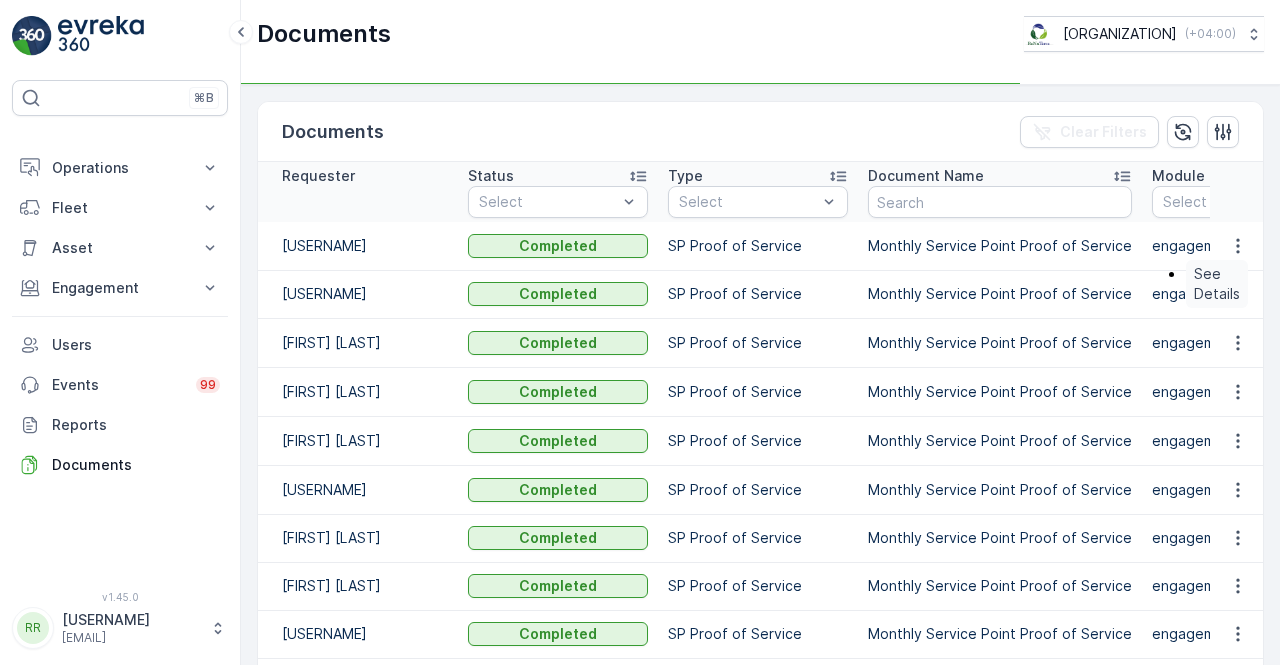 click on "See Details" at bounding box center [1217, 284] 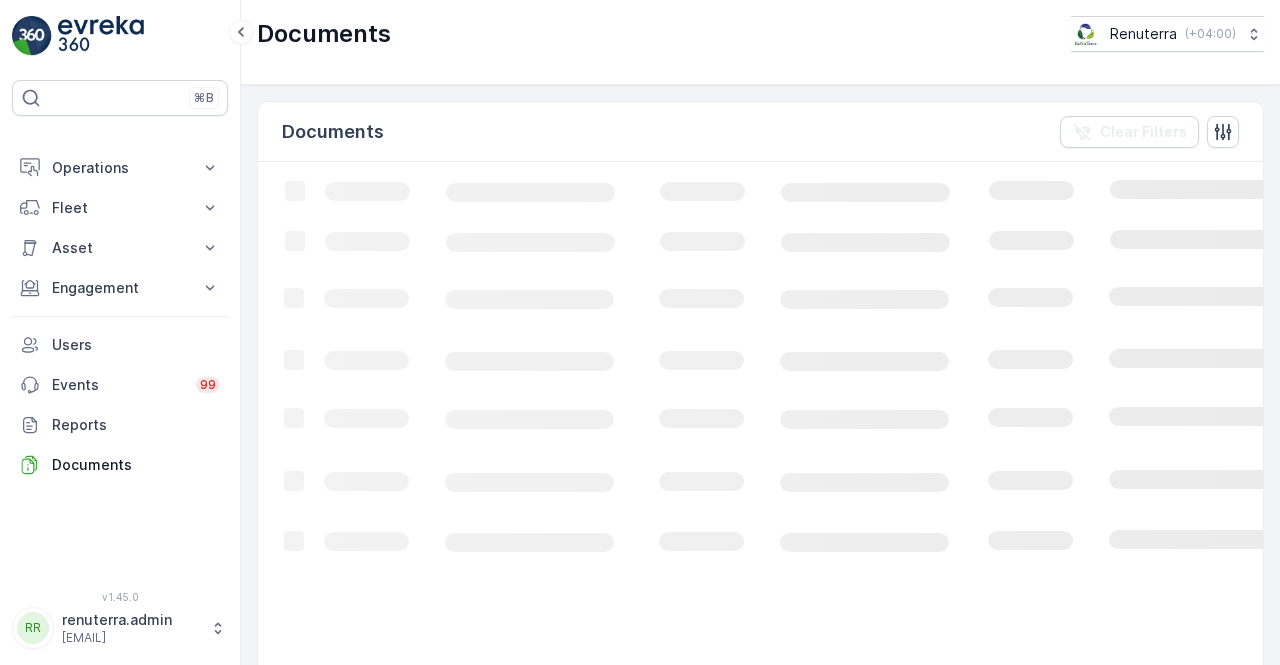 scroll, scrollTop: 0, scrollLeft: 0, axis: both 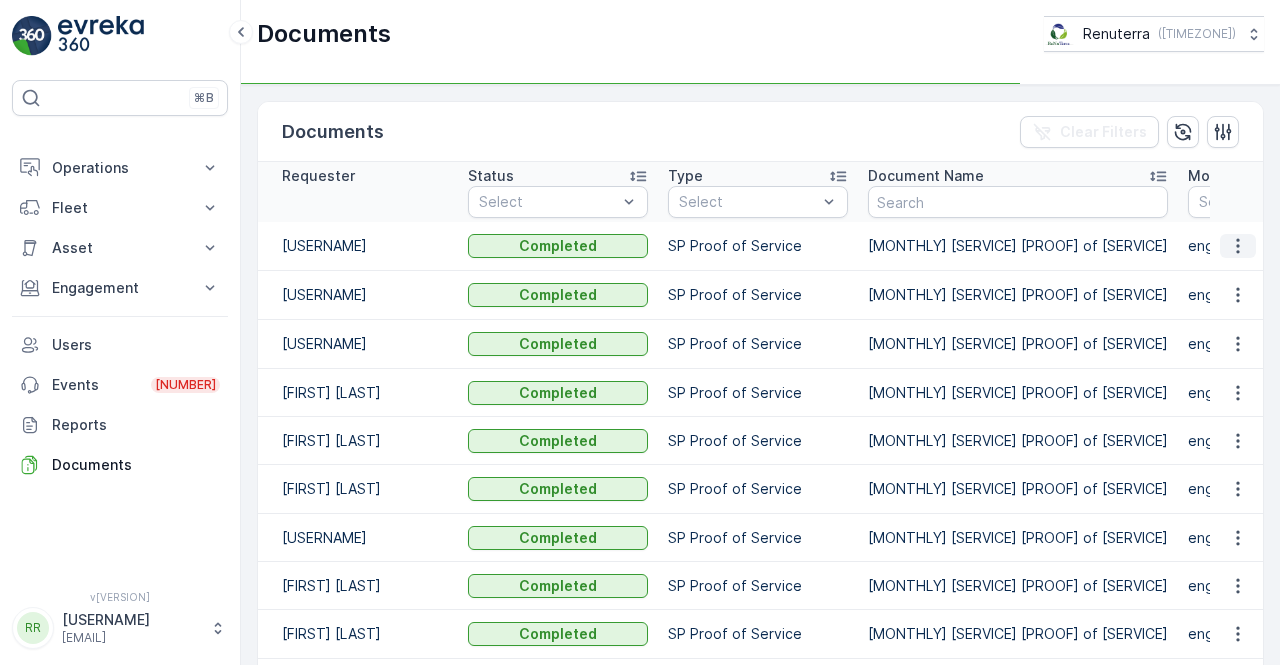 click at bounding box center [1237, 246] 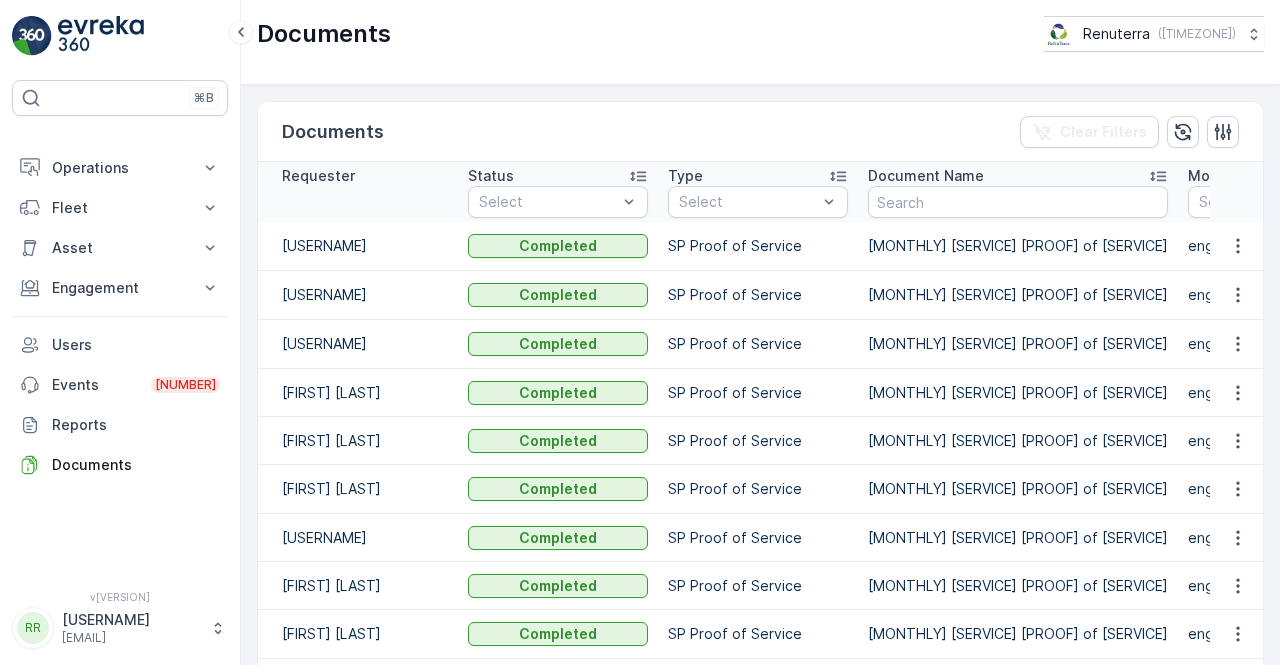 click at bounding box center [1237, 246] 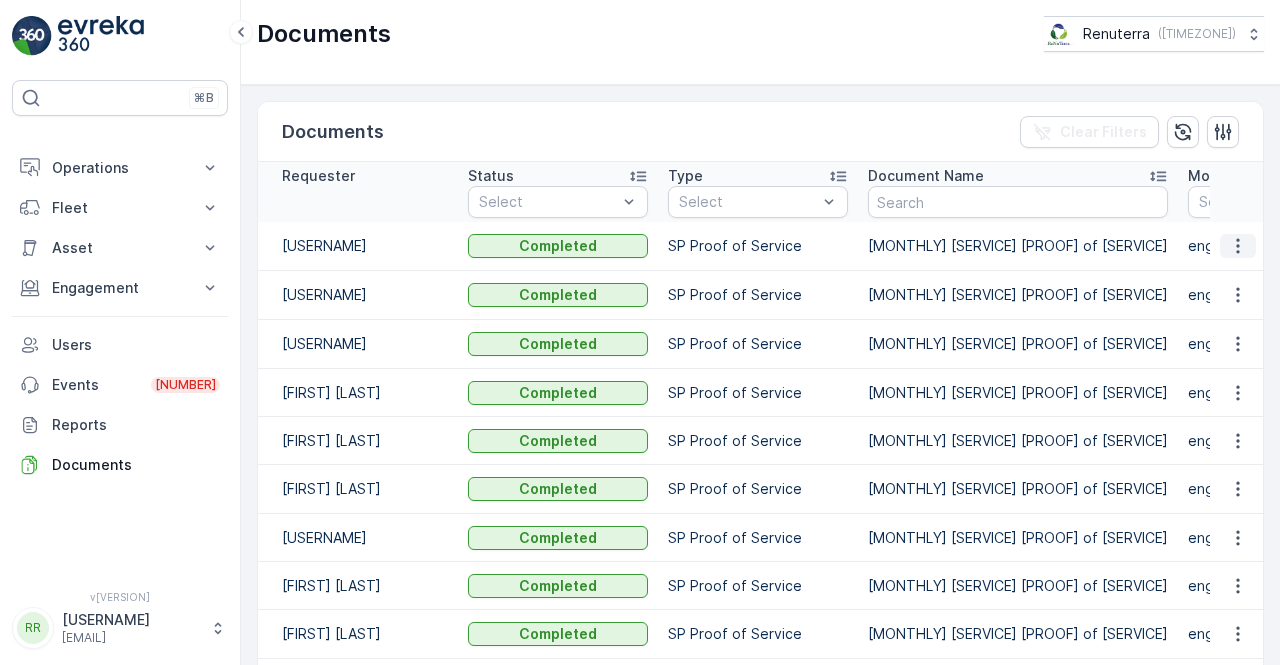click at bounding box center (1237, 246) 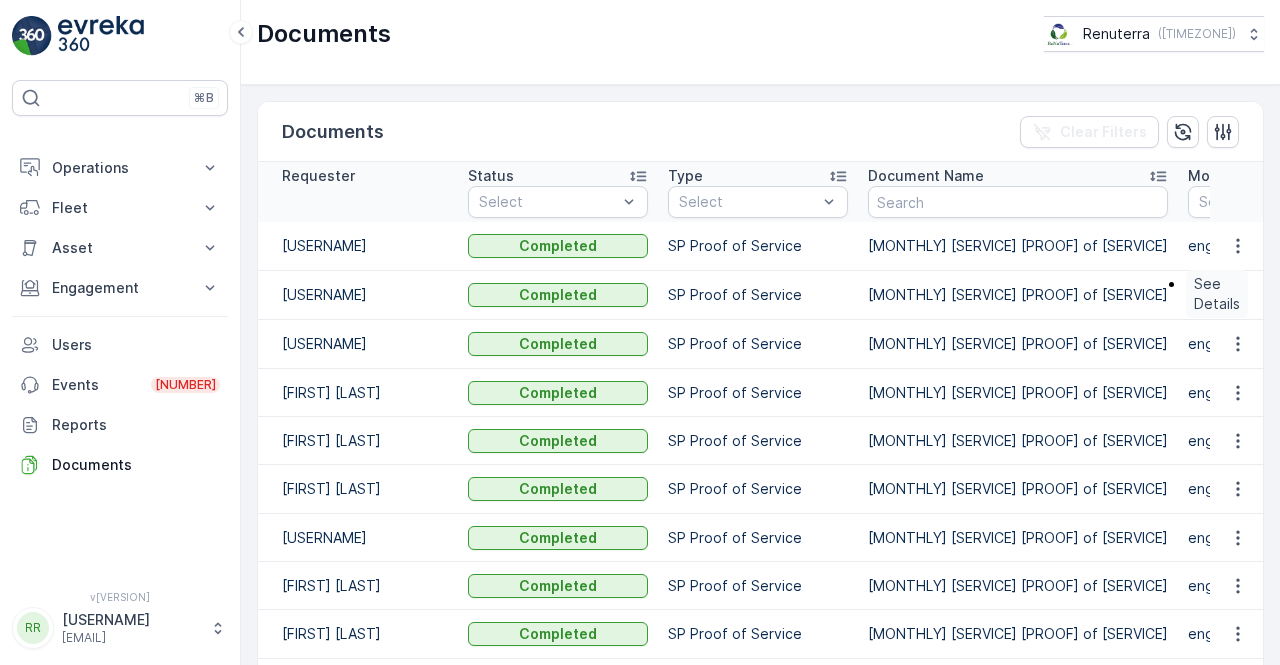 click on "See Details" at bounding box center [1217, 294] 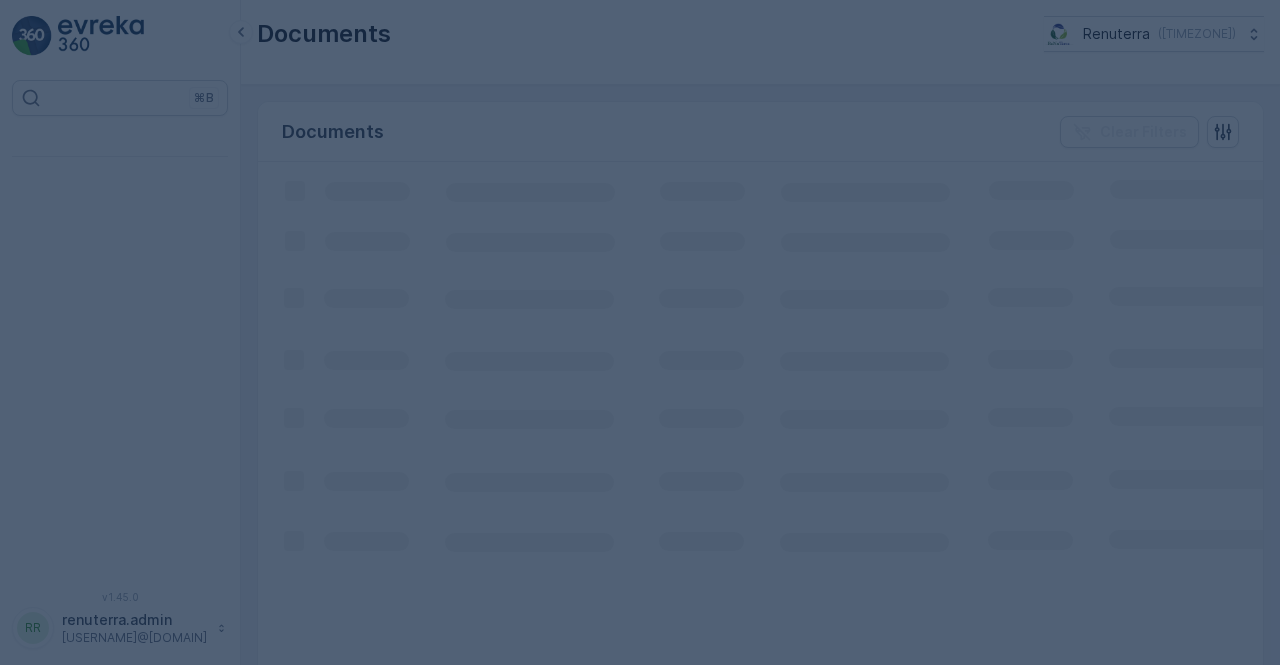 scroll, scrollTop: 0, scrollLeft: 0, axis: both 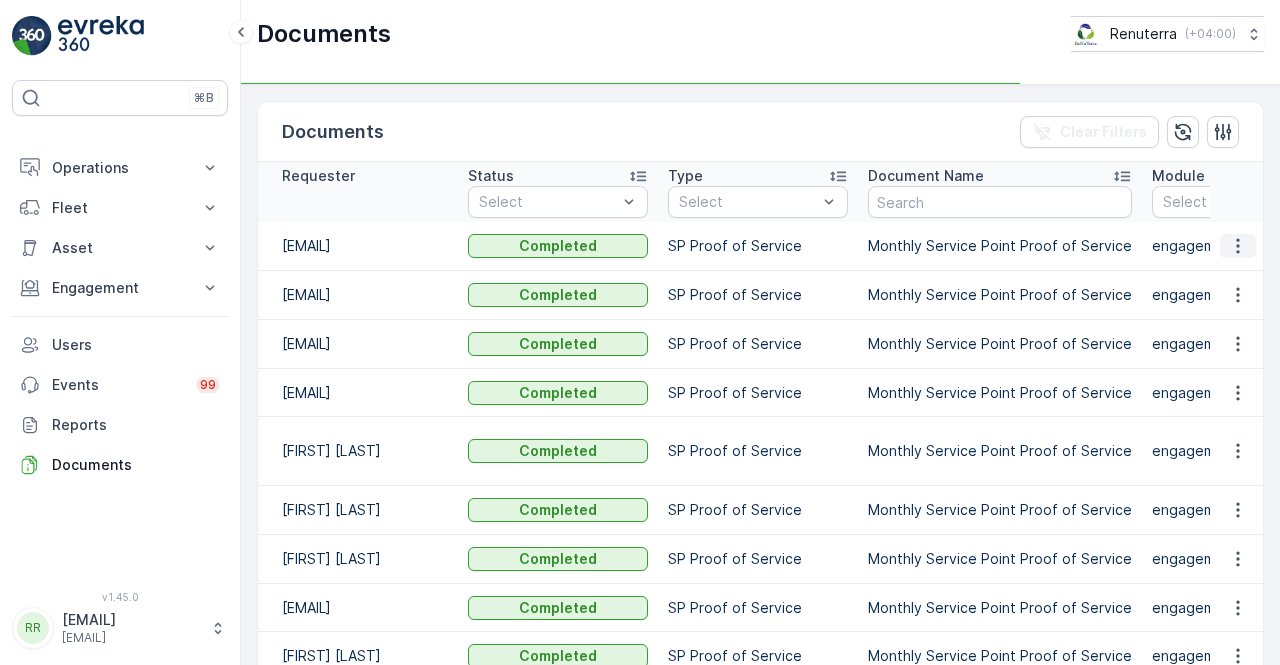 click at bounding box center [1238, 246] 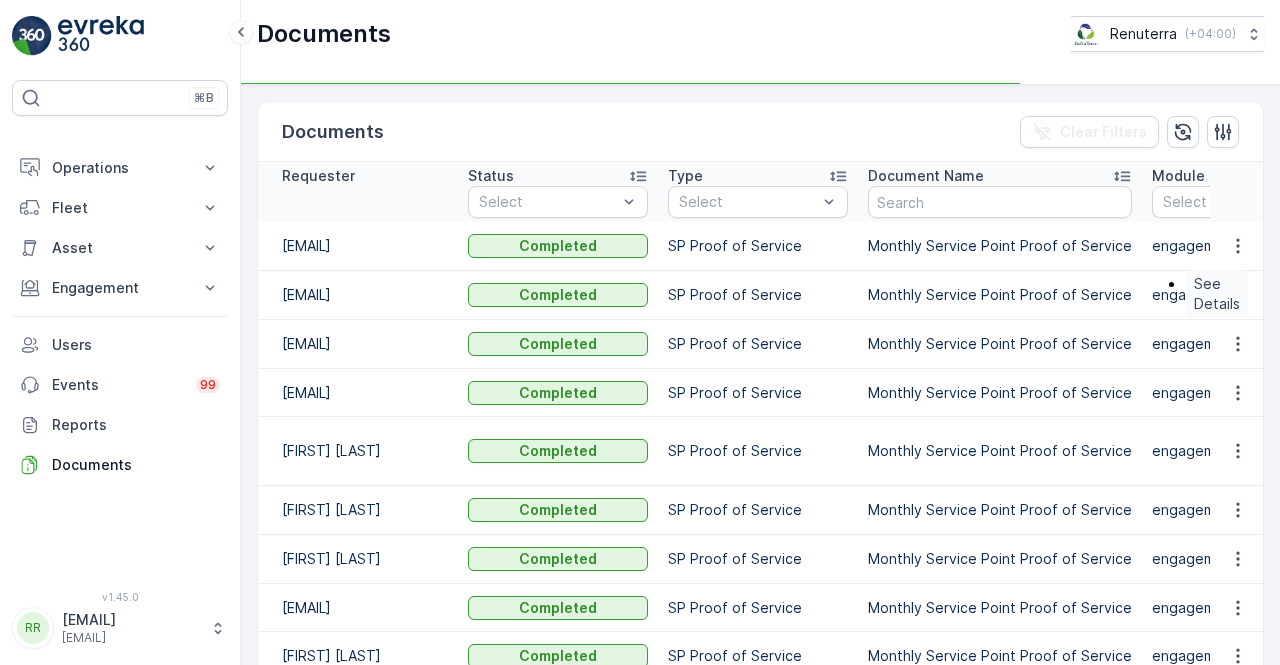 click on "See Details" at bounding box center (1217, 294) 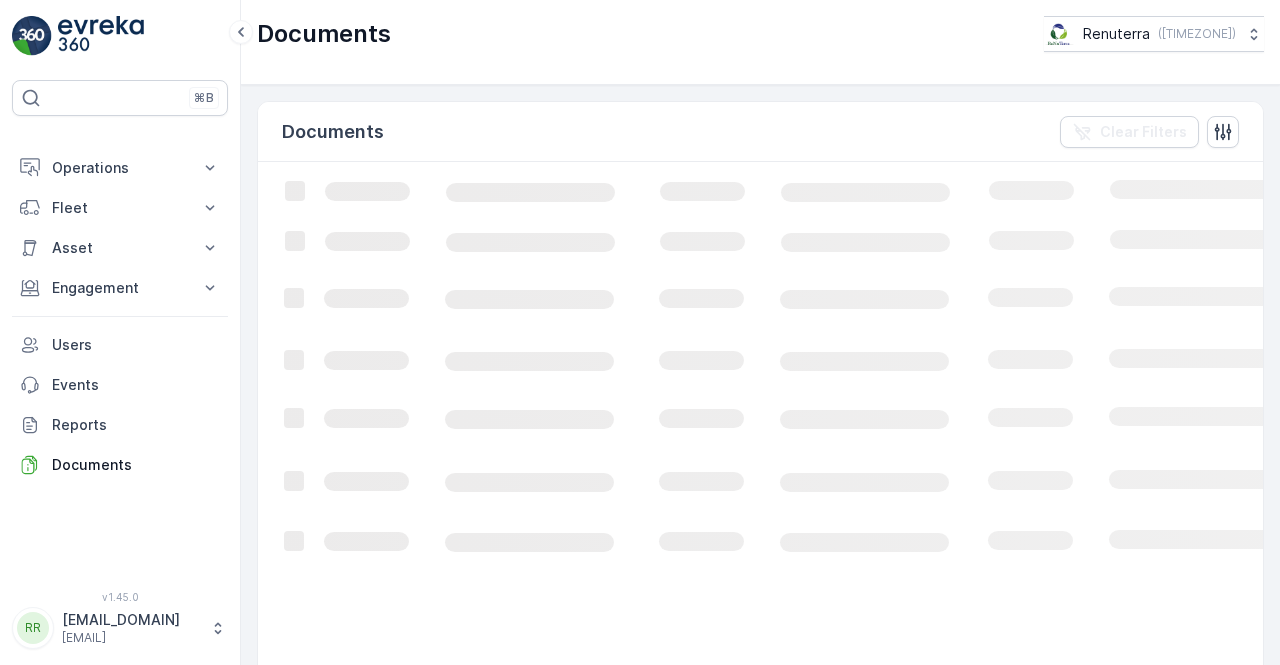 scroll, scrollTop: 0, scrollLeft: 0, axis: both 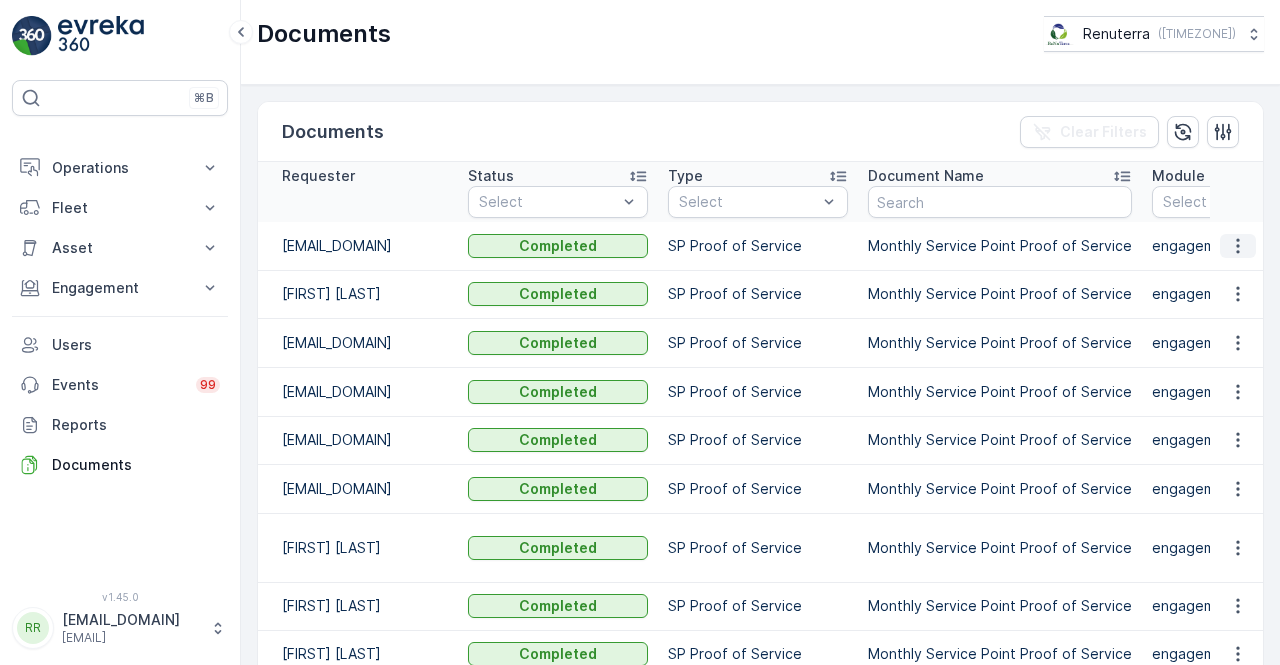click at bounding box center (1238, 246) 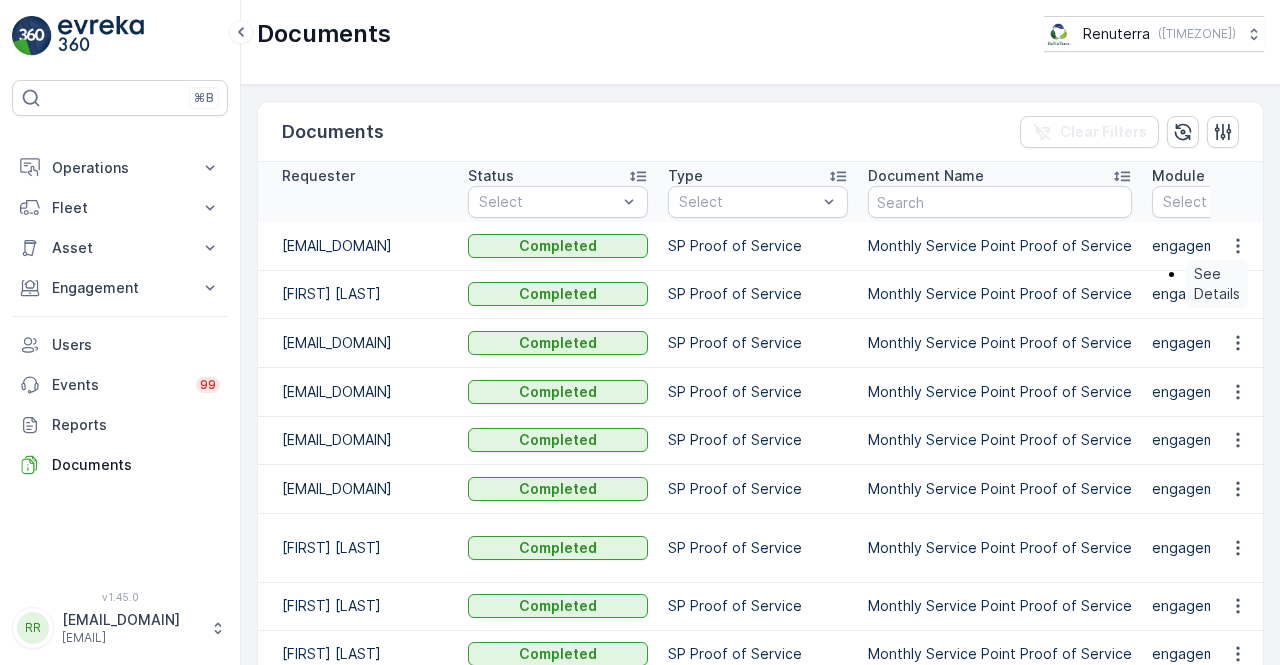click on "See Details" at bounding box center [1217, 284] 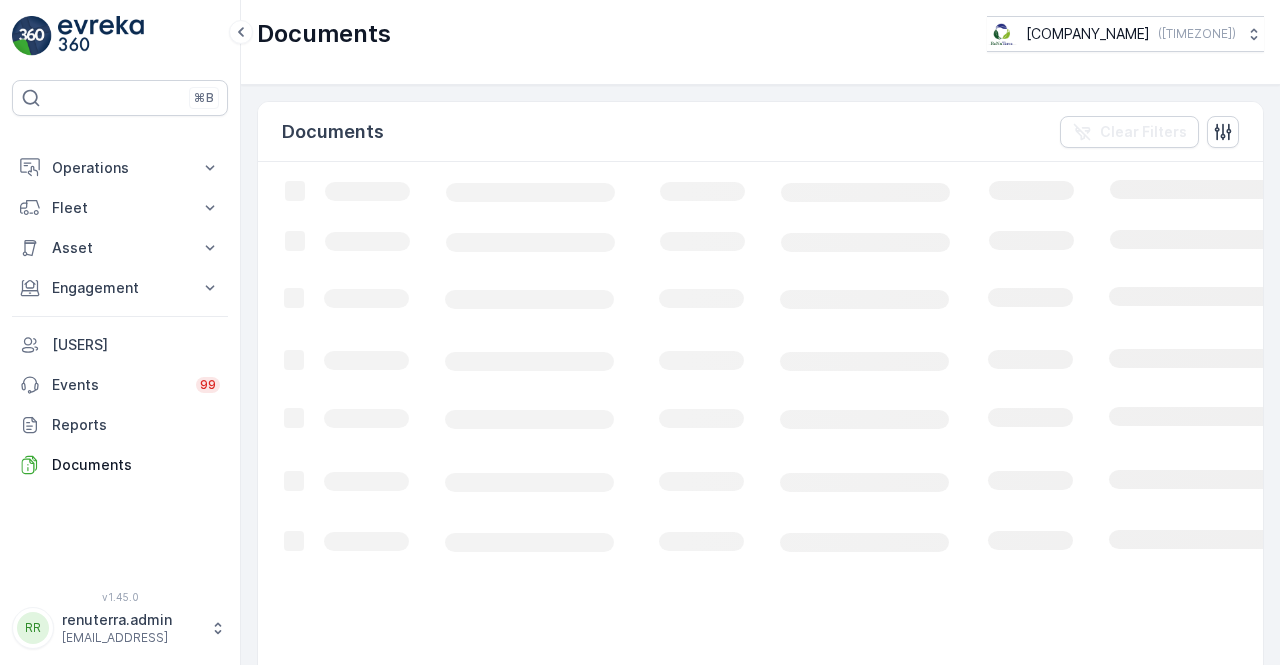scroll, scrollTop: 0, scrollLeft: 0, axis: both 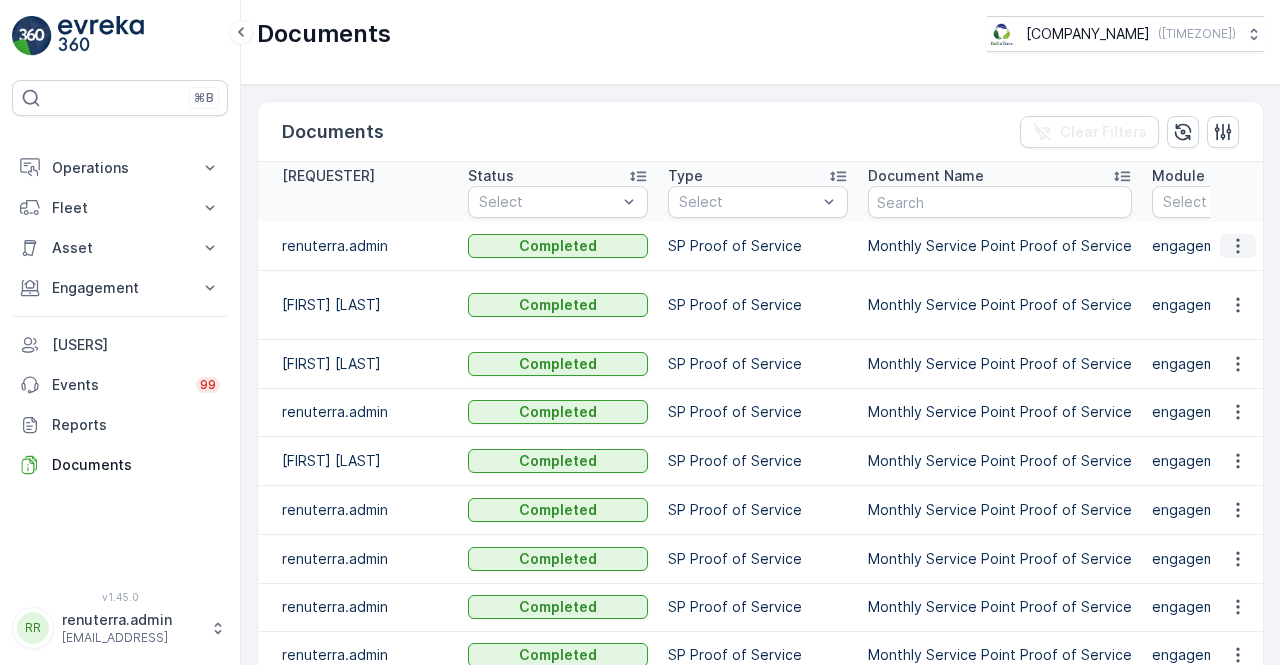 click at bounding box center (1238, 246) 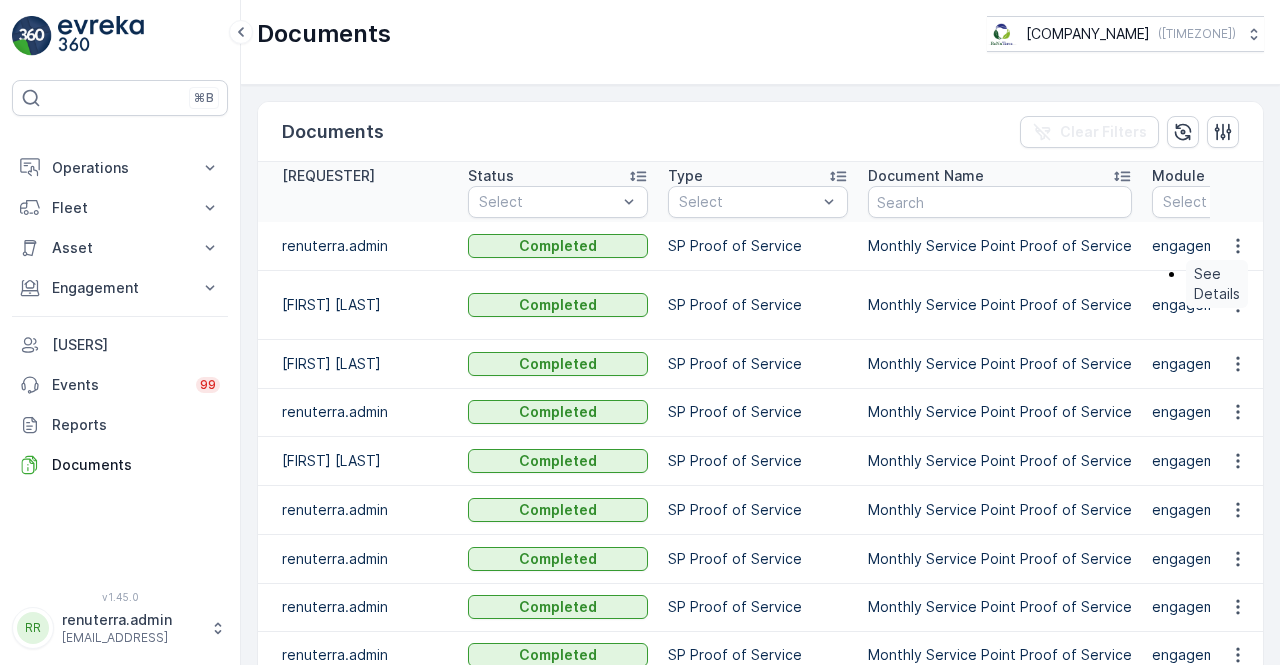 click on "See Details" at bounding box center [1217, 284] 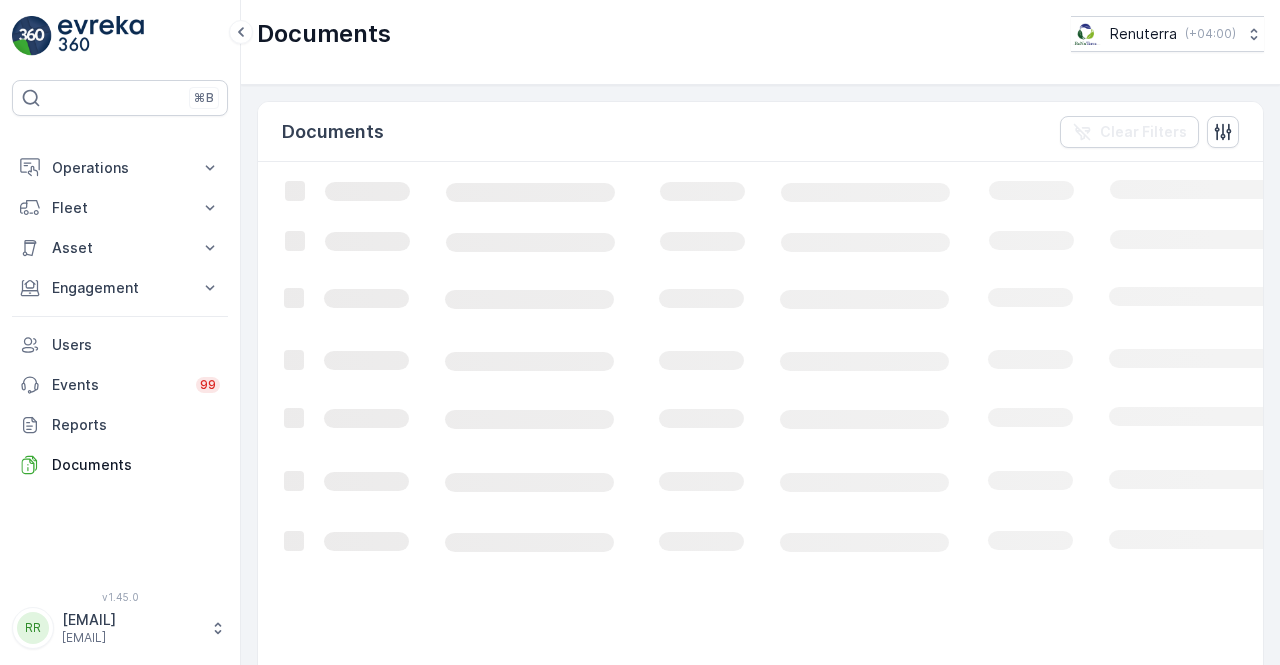 scroll, scrollTop: 0, scrollLeft: 0, axis: both 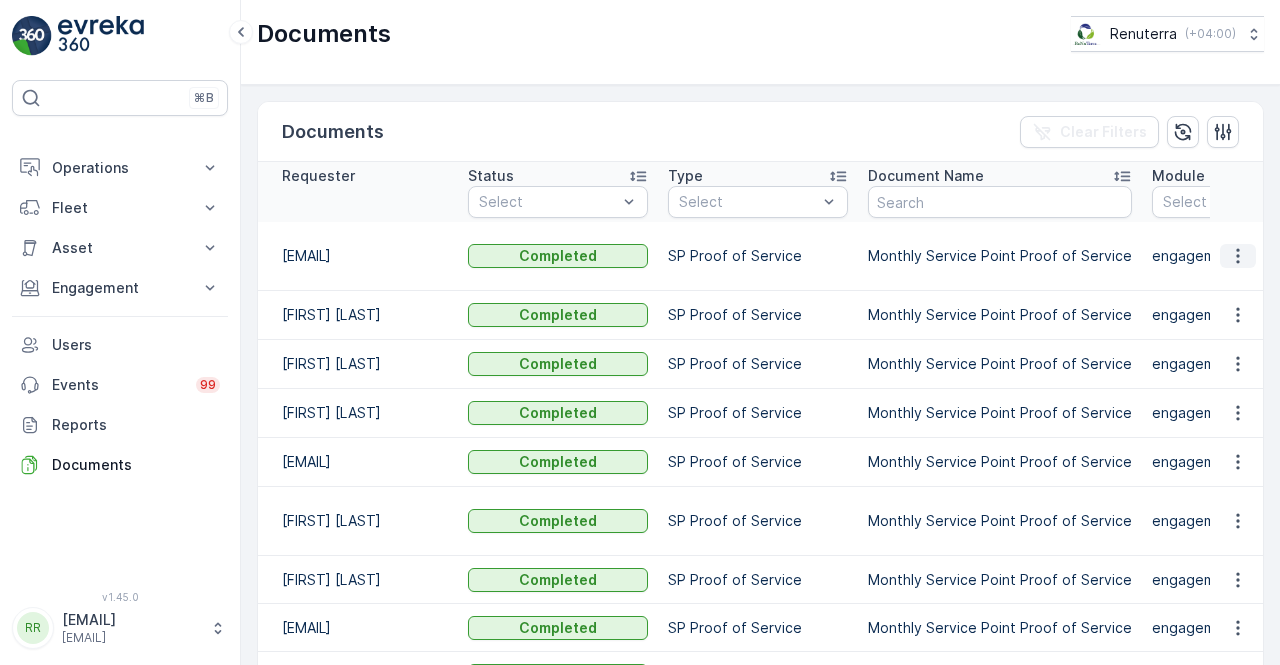 click at bounding box center (1238, 256) 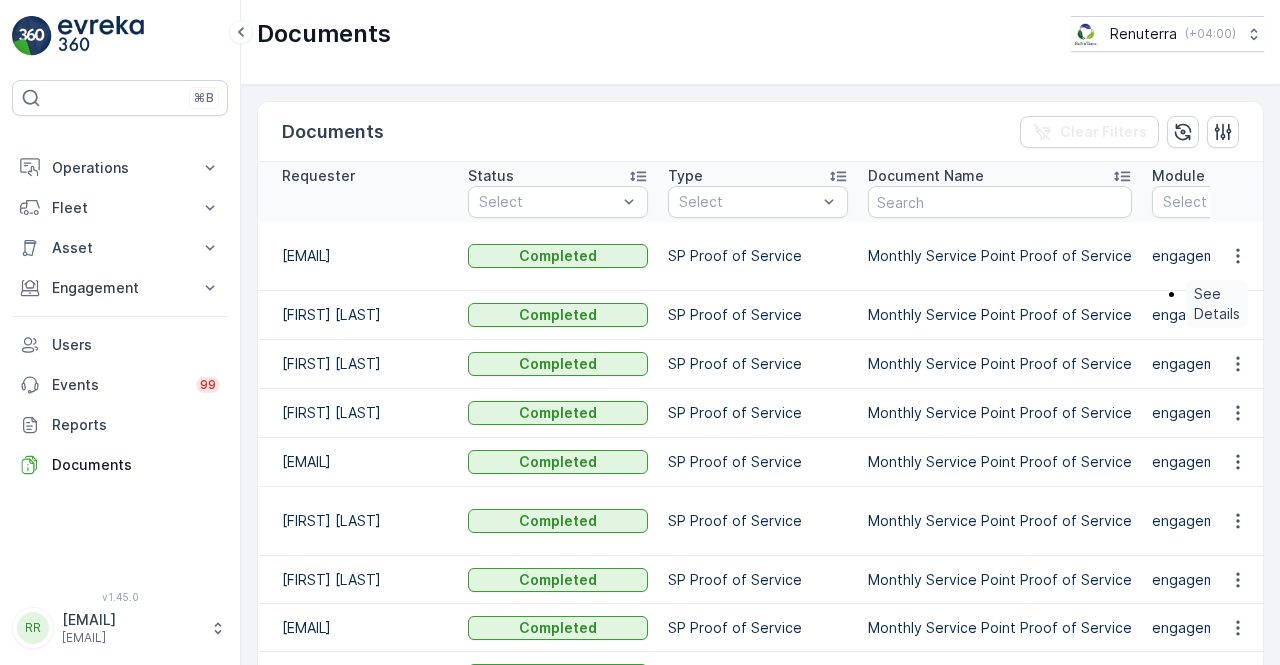 click on "See Details" at bounding box center (1217, 304) 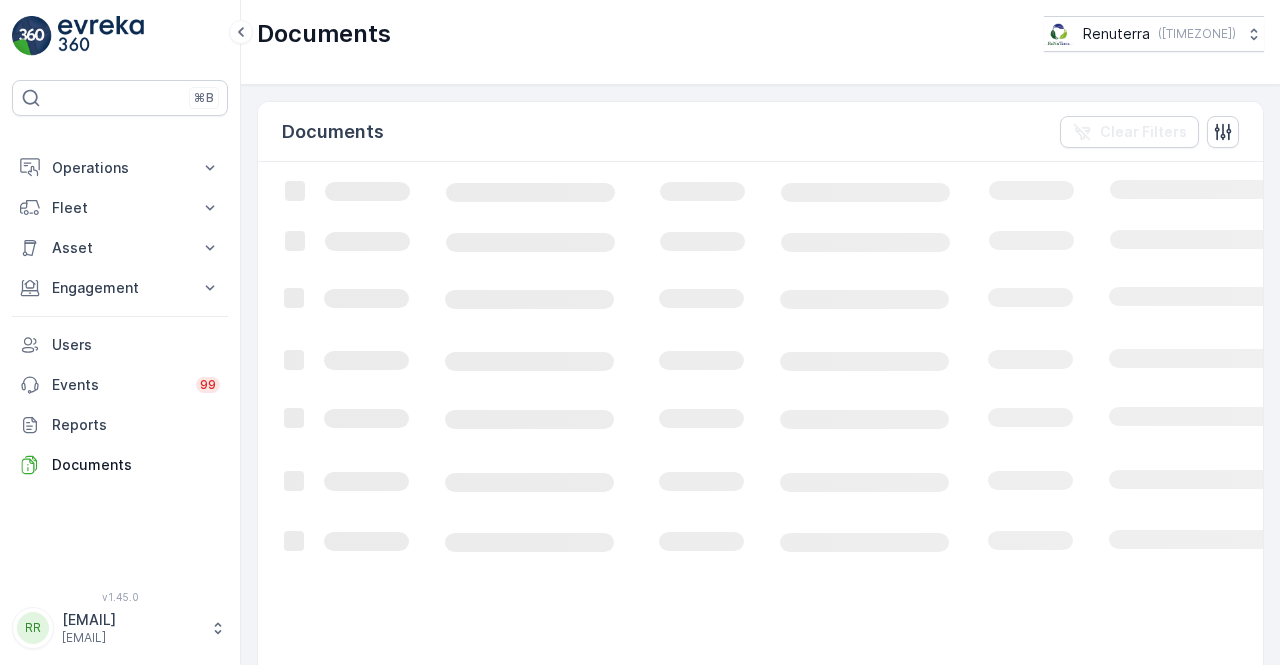 scroll, scrollTop: 0, scrollLeft: 0, axis: both 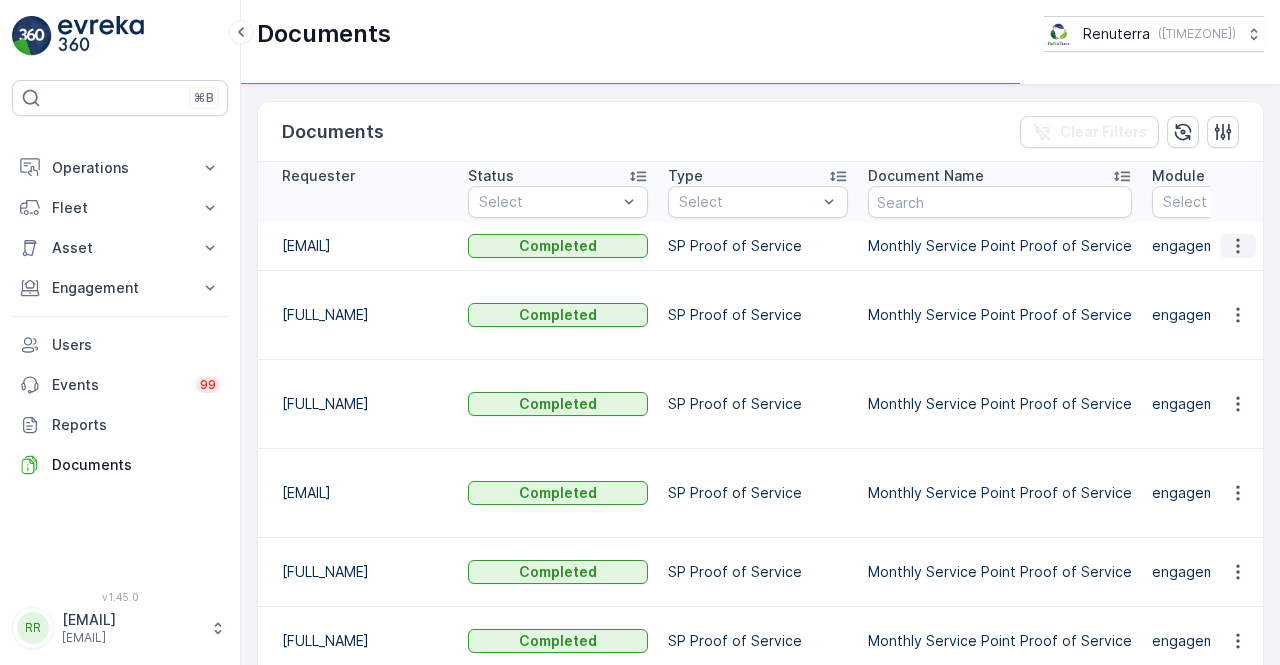 click at bounding box center (1238, 246) 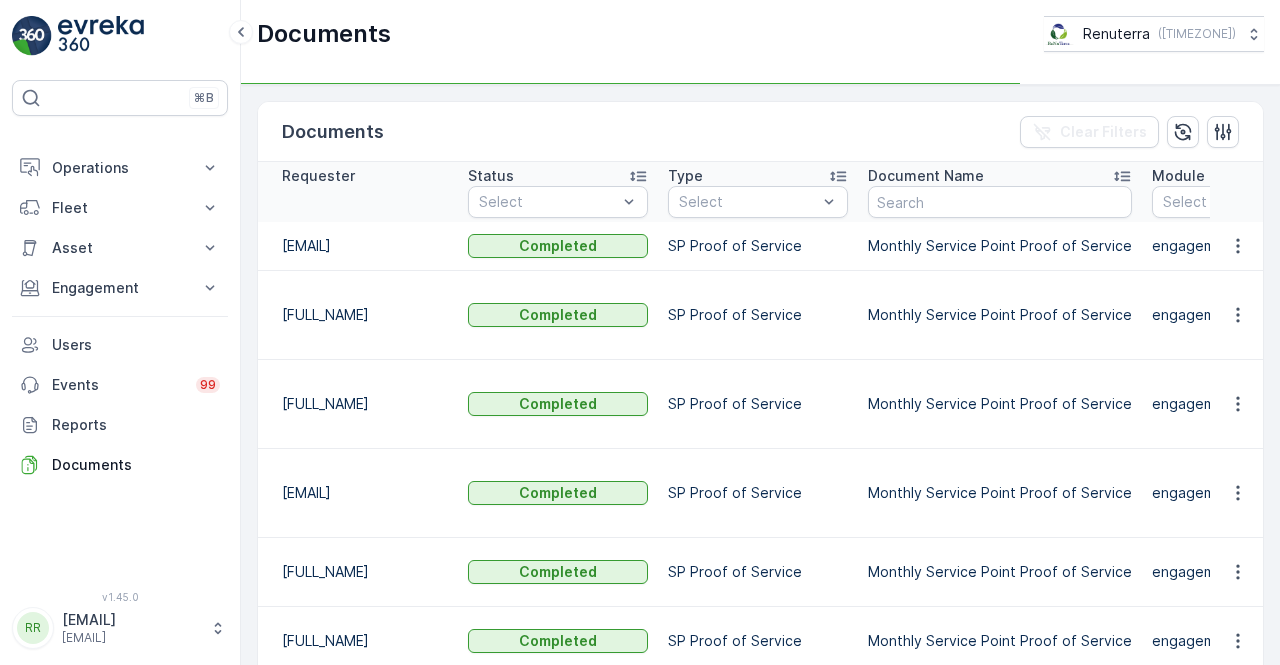 click at bounding box center [1237, 246] 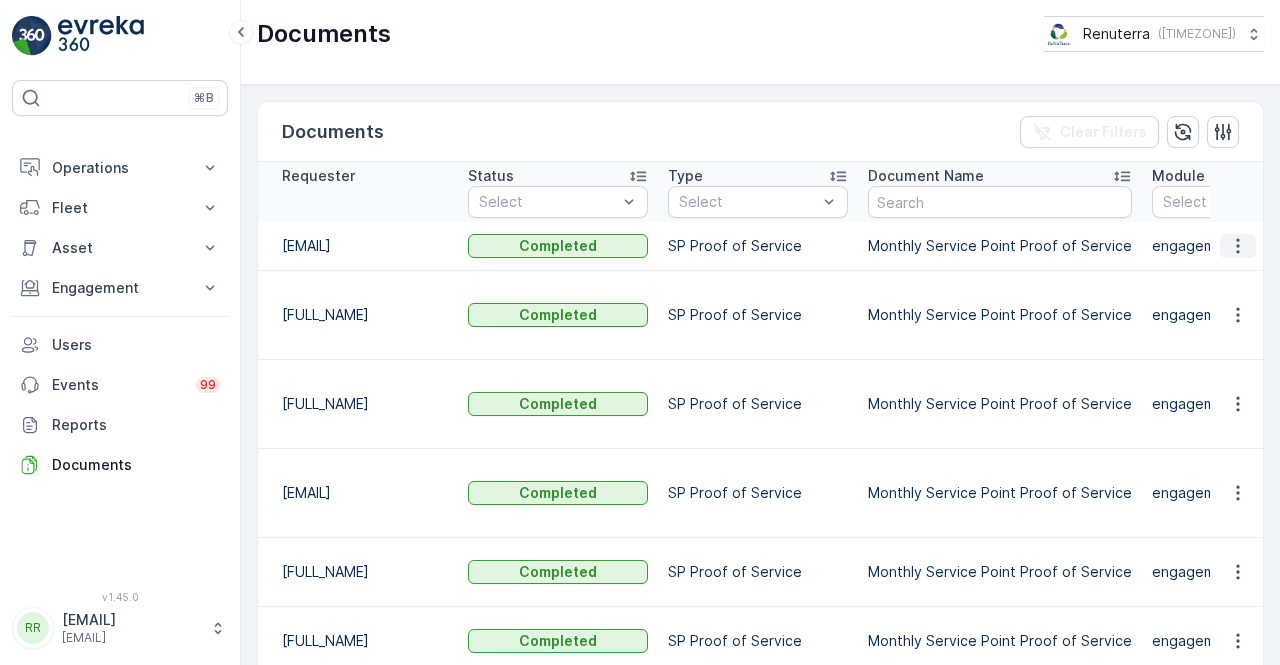 click at bounding box center (1238, 246) 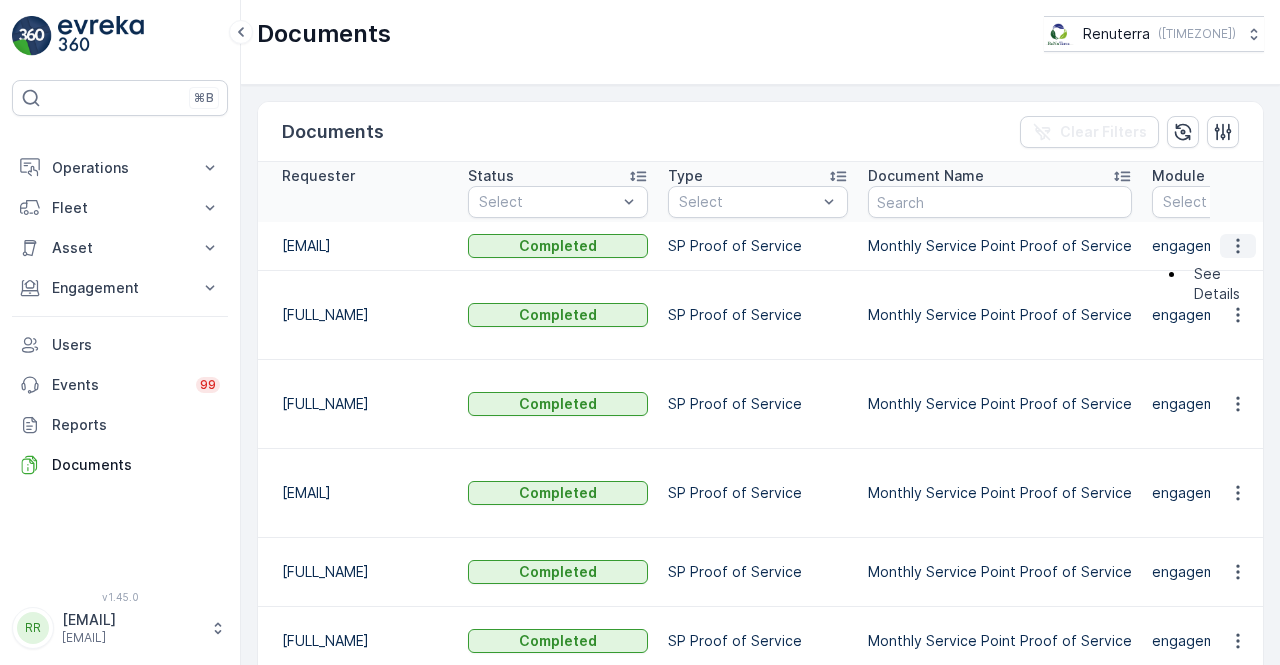 click on "See Details" at bounding box center [1217, 284] 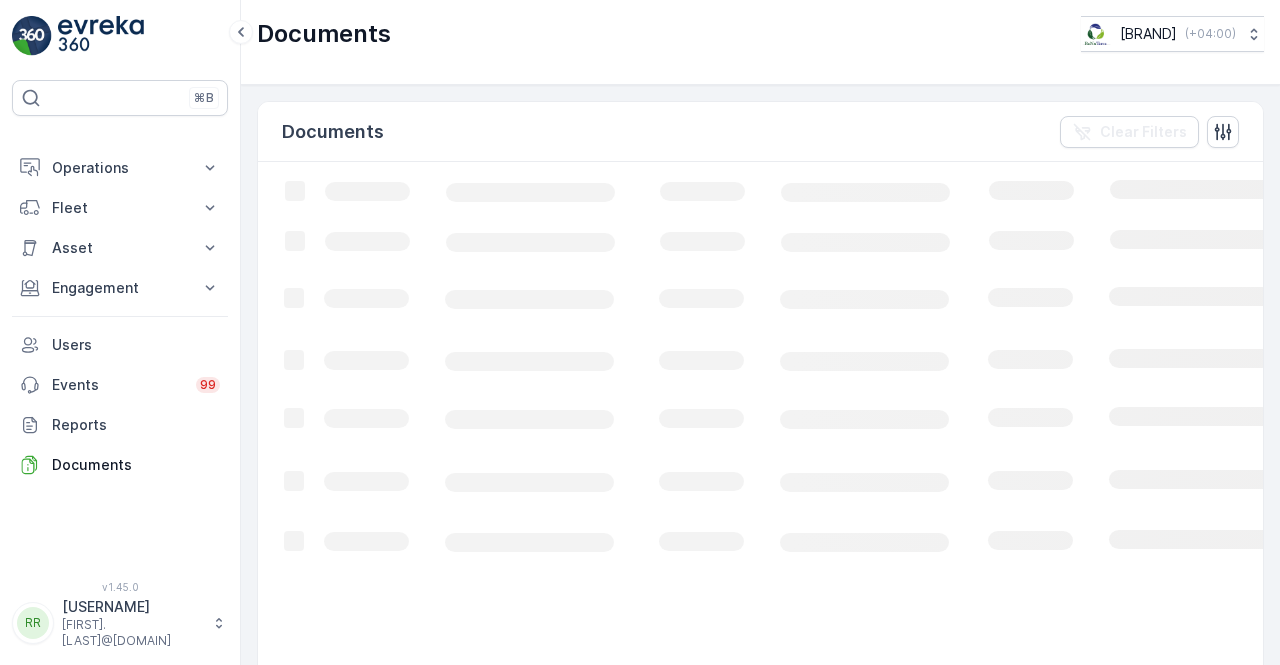 scroll, scrollTop: 0, scrollLeft: 0, axis: both 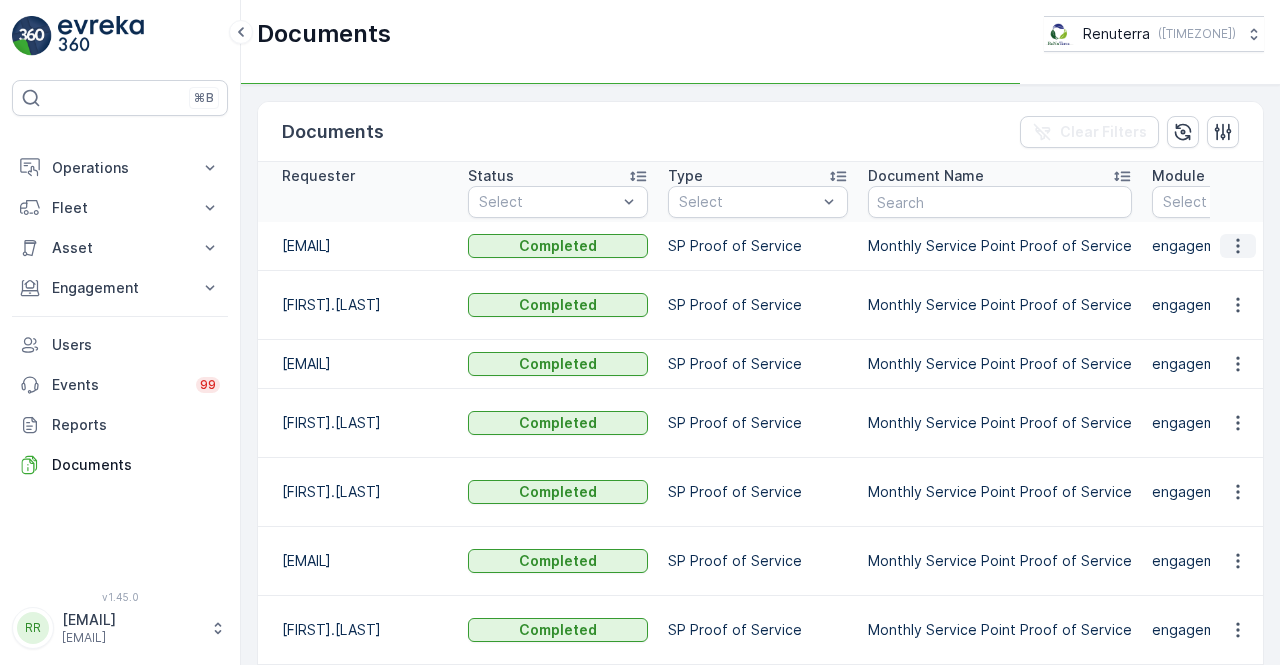 click at bounding box center (1237, 246) 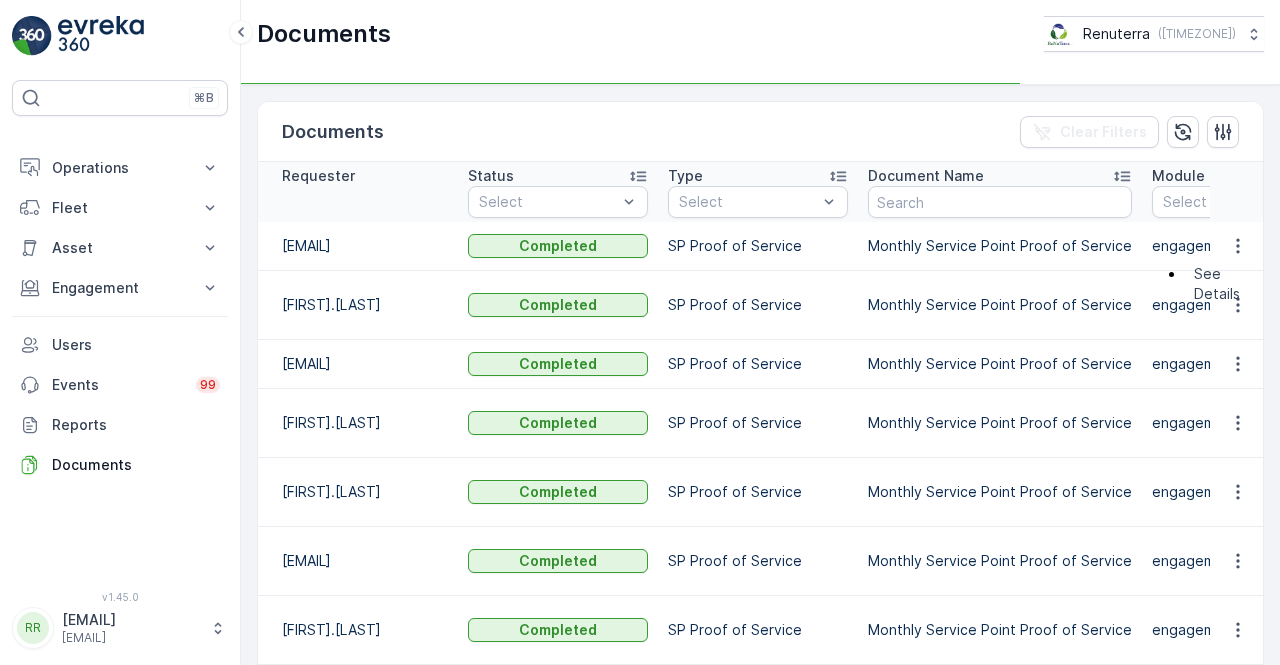 click on "See Details" at bounding box center (1217, 284) 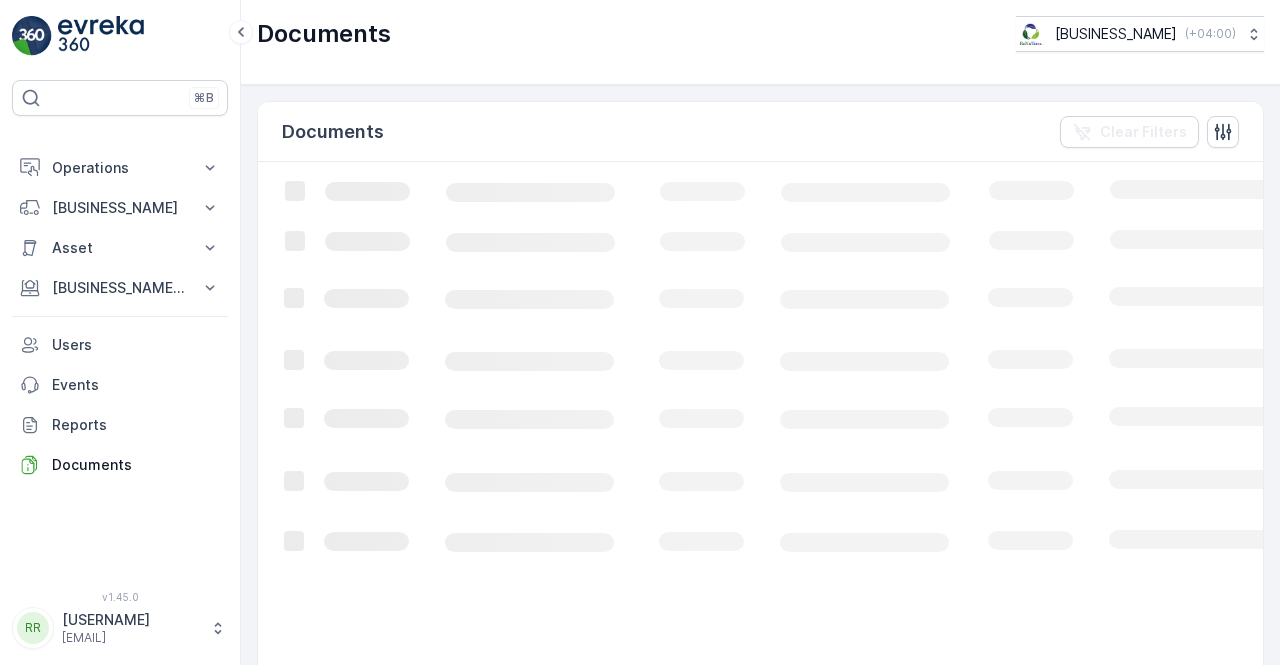 scroll, scrollTop: 0, scrollLeft: 0, axis: both 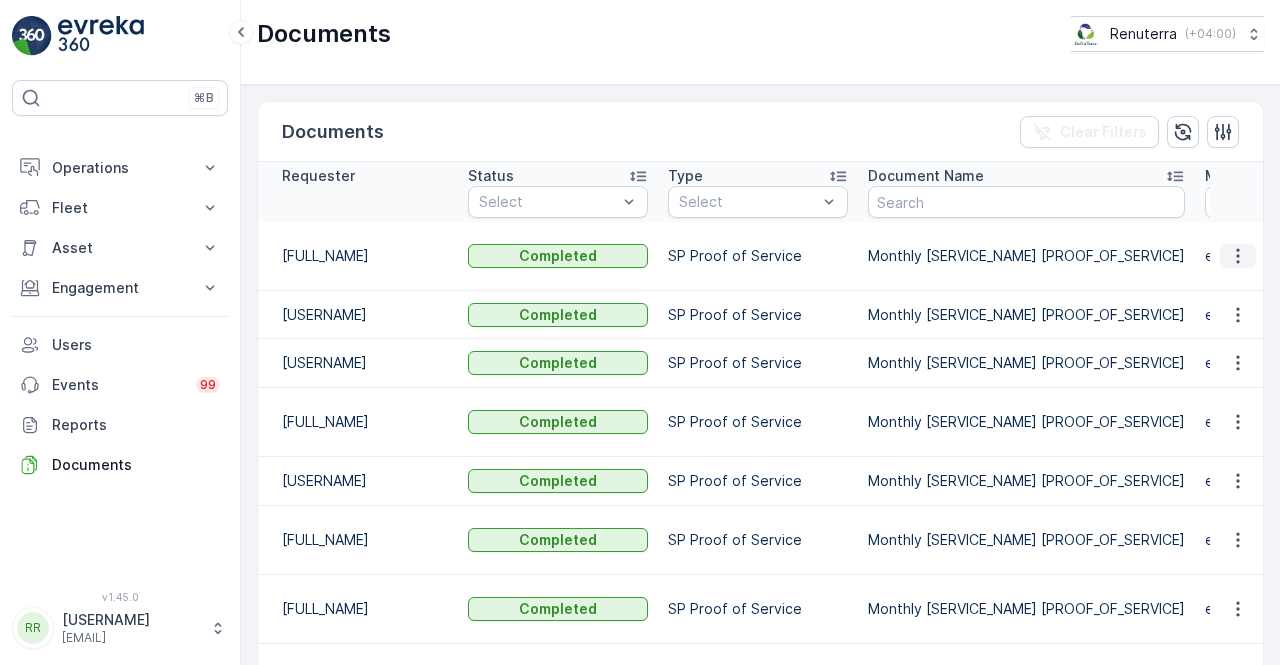 drag, startPoint x: 1239, startPoint y: 255, endPoint x: 1235, endPoint y: 272, distance: 17.464249 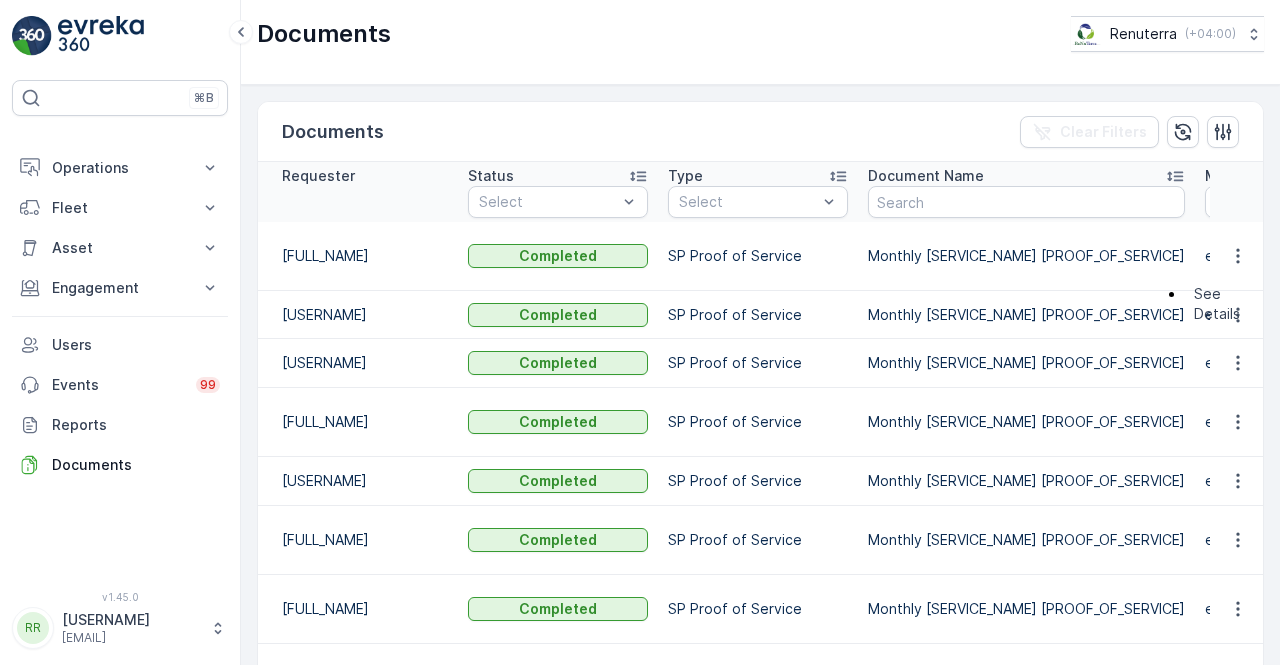 drag, startPoint x: 1235, startPoint y: 272, endPoint x: 1223, endPoint y: 299, distance: 29.546574 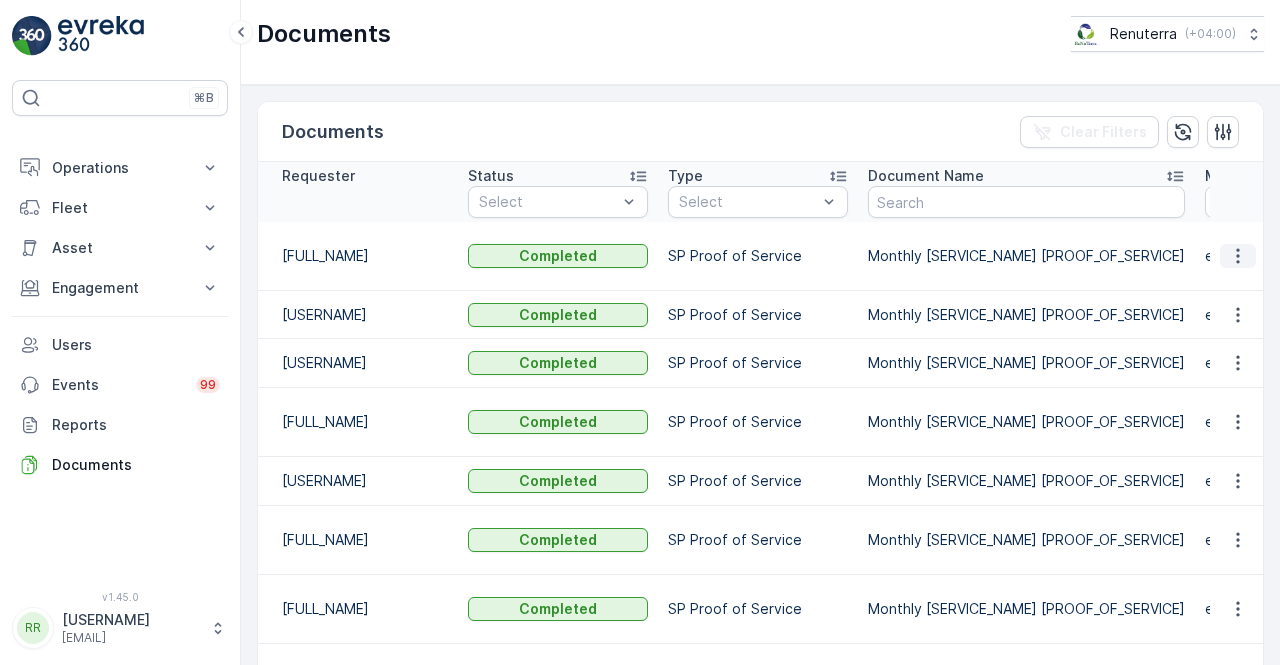 click at bounding box center [1238, 256] 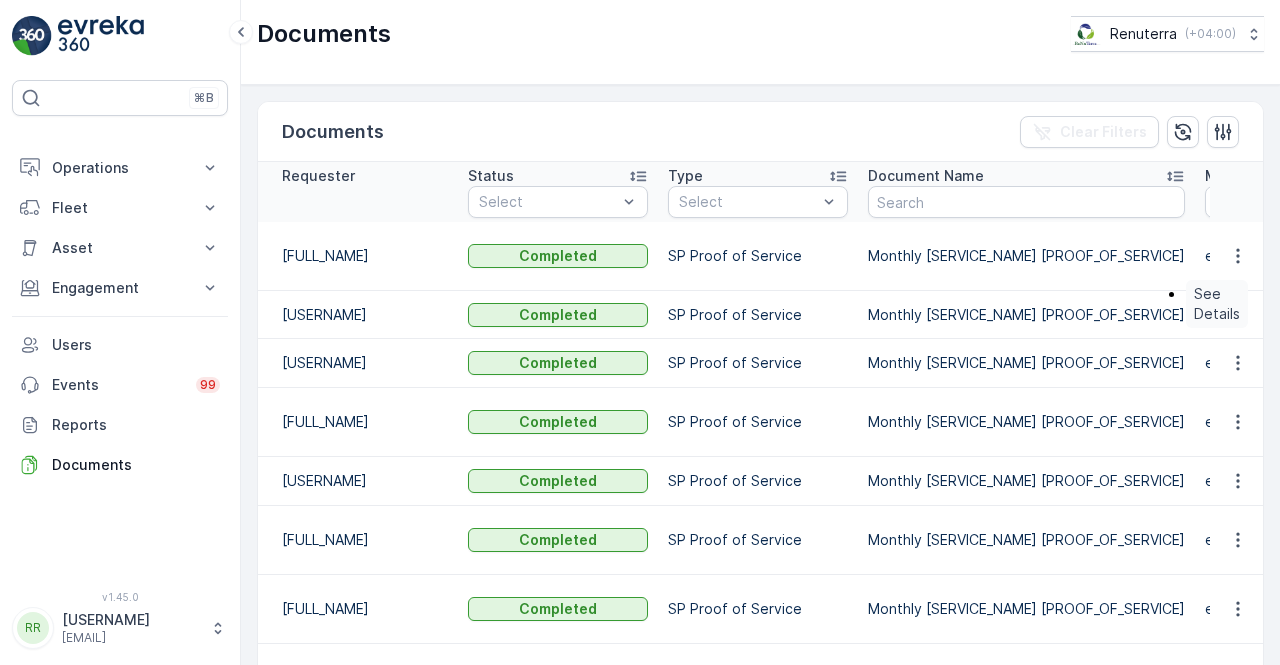 click on "See Details" at bounding box center [1217, 304] 